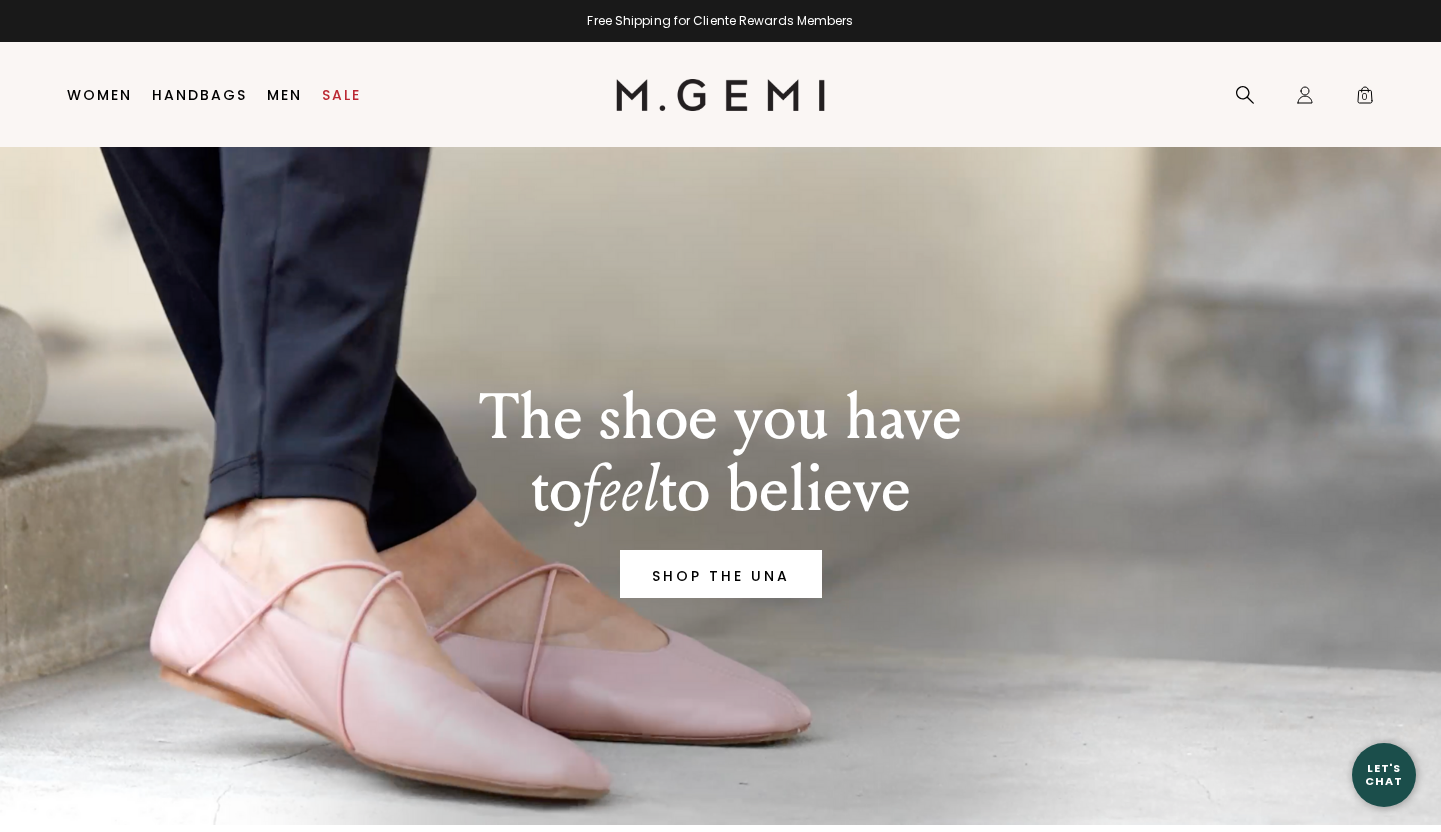 scroll, scrollTop: 0, scrollLeft: 0, axis: both 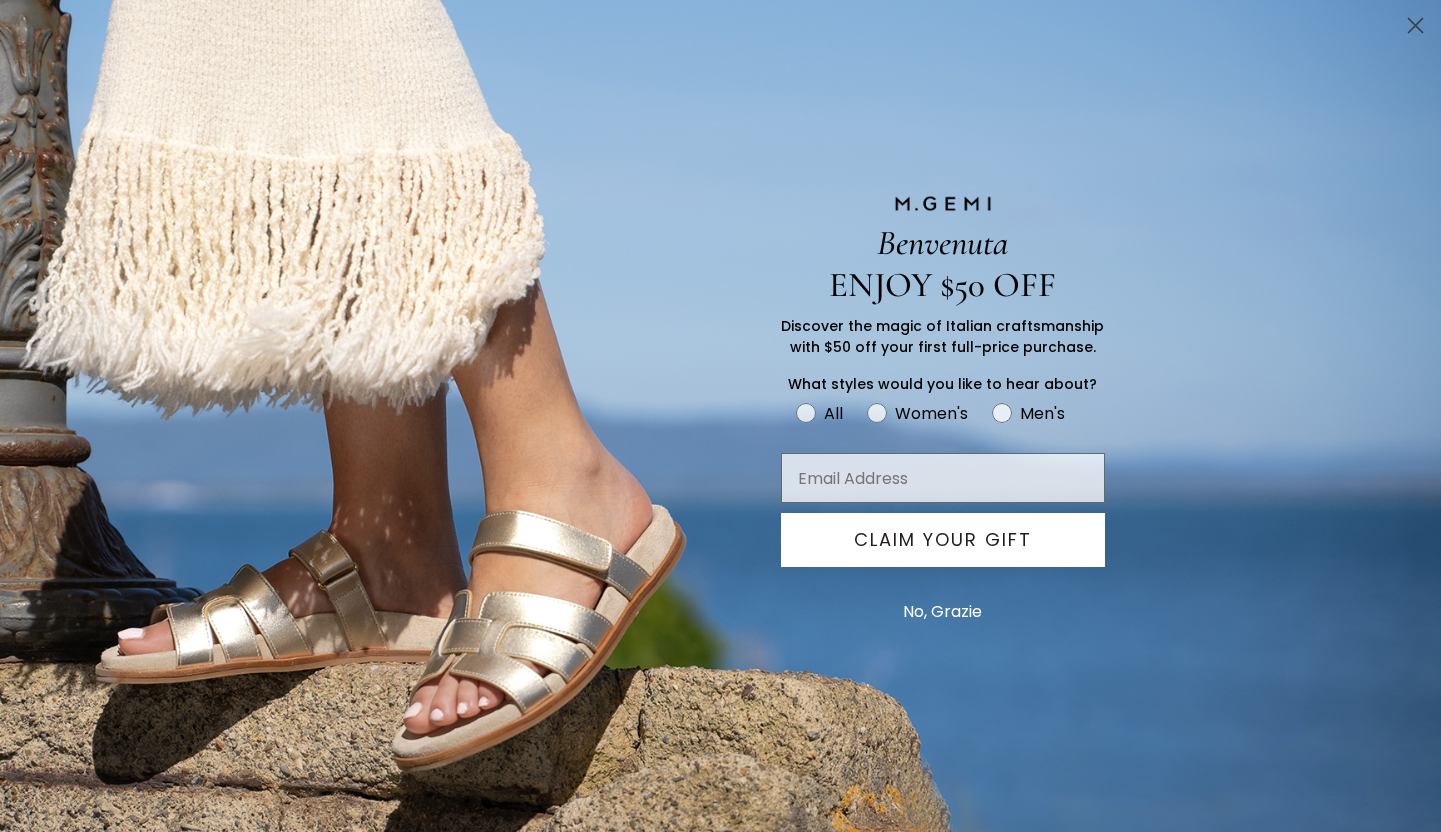 click 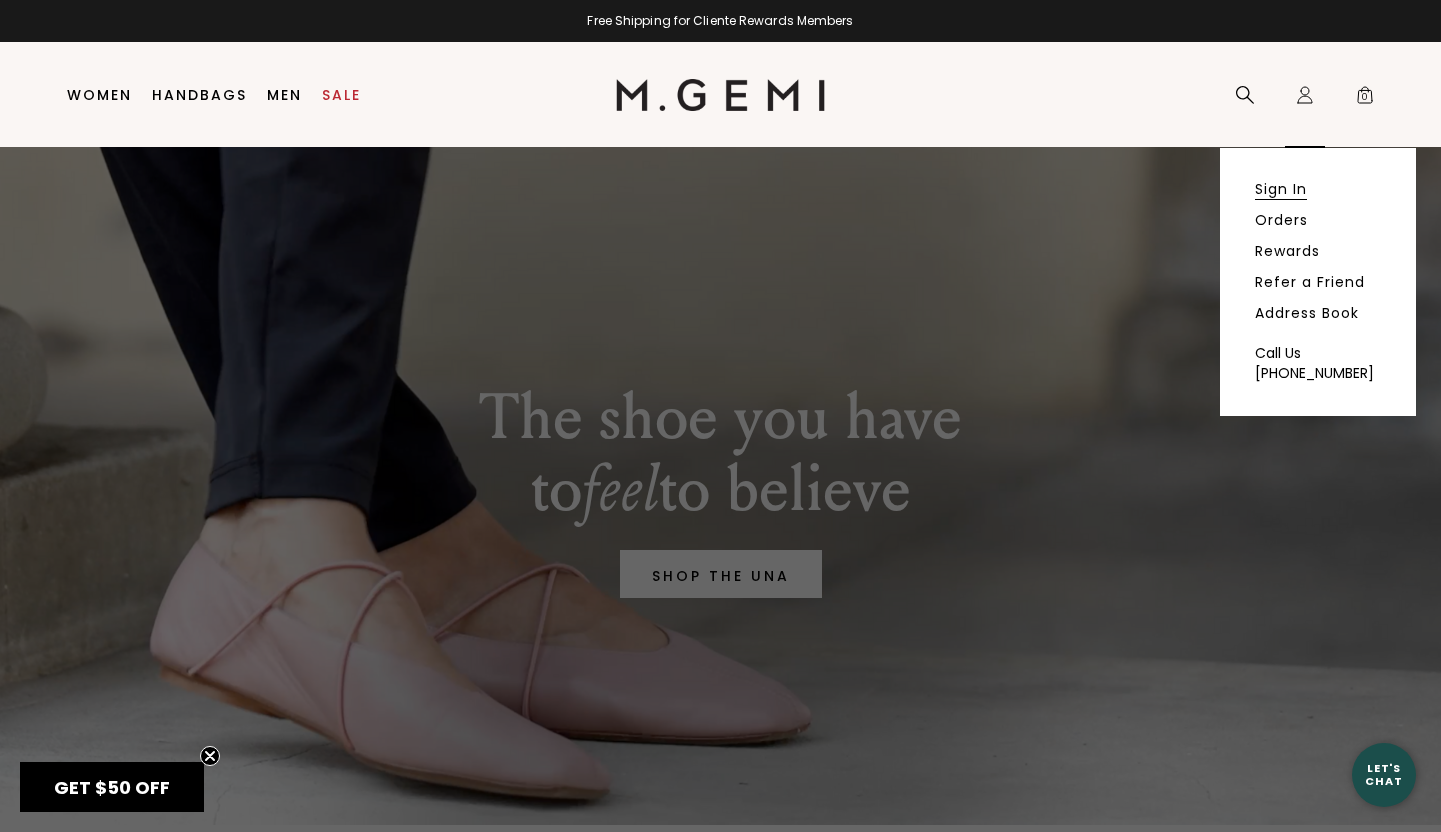 click on "Sign In" at bounding box center (1281, 189) 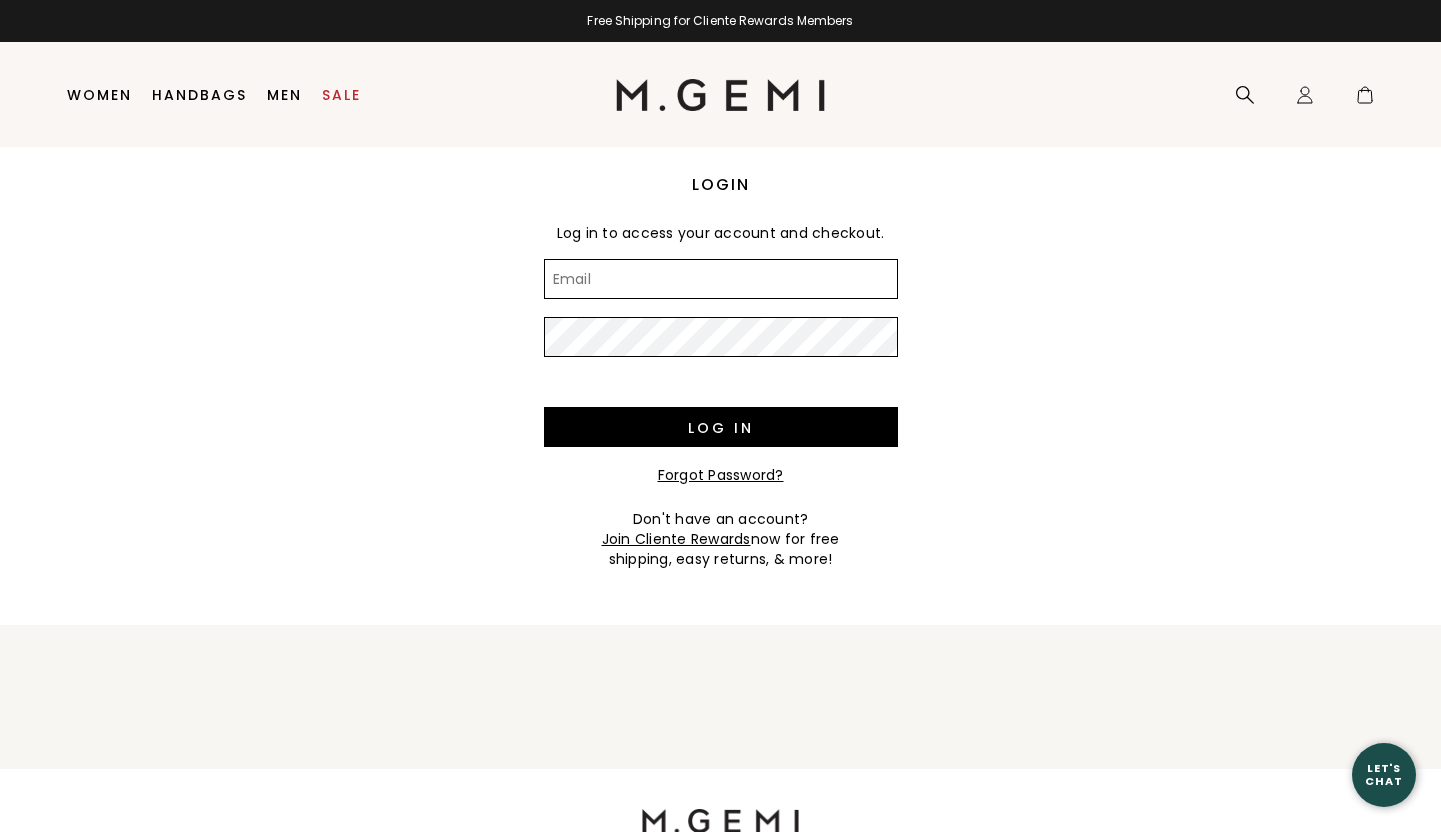 scroll, scrollTop: 0, scrollLeft: 0, axis: both 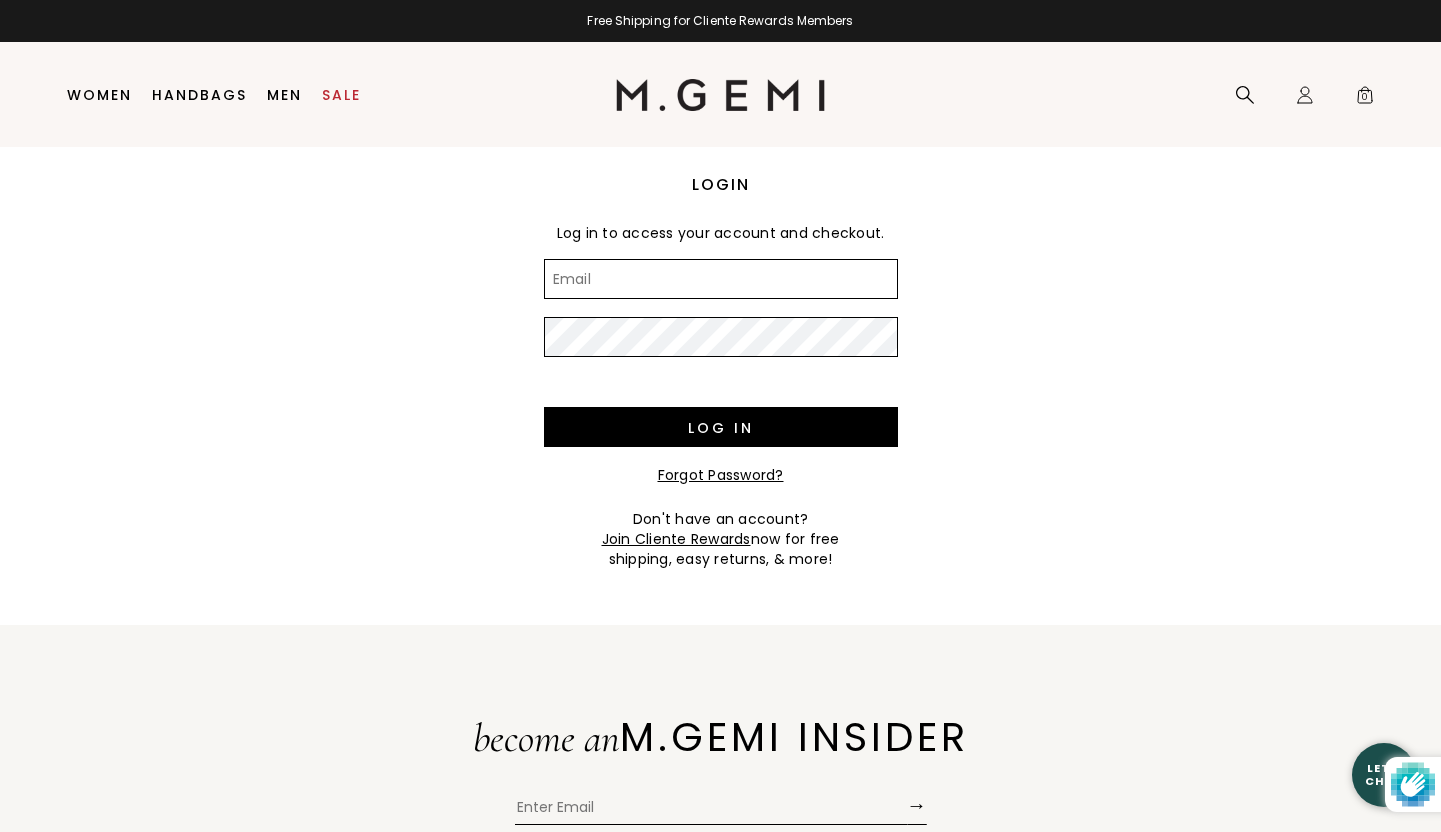 click on "Email" at bounding box center (721, 279) 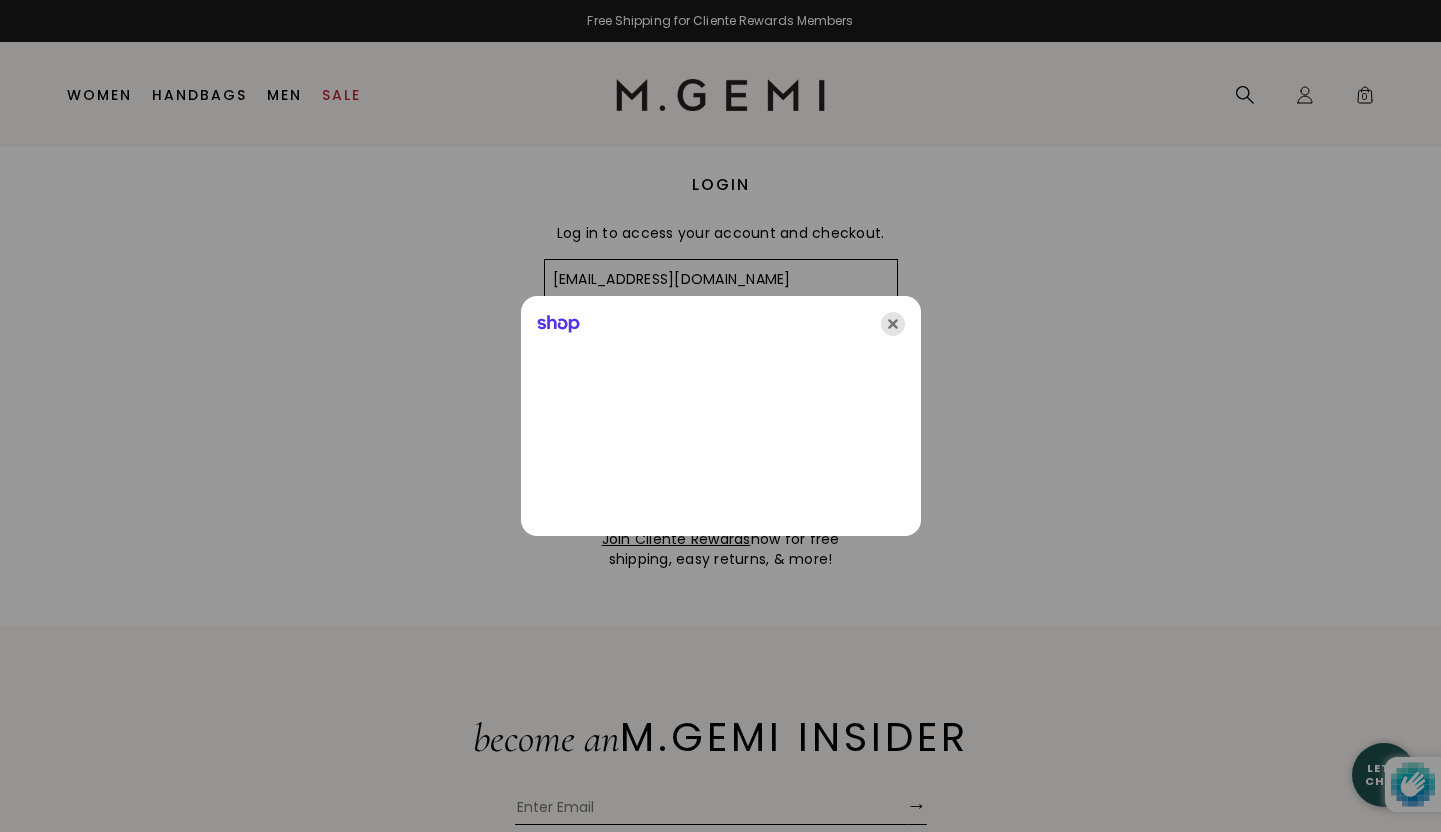 click 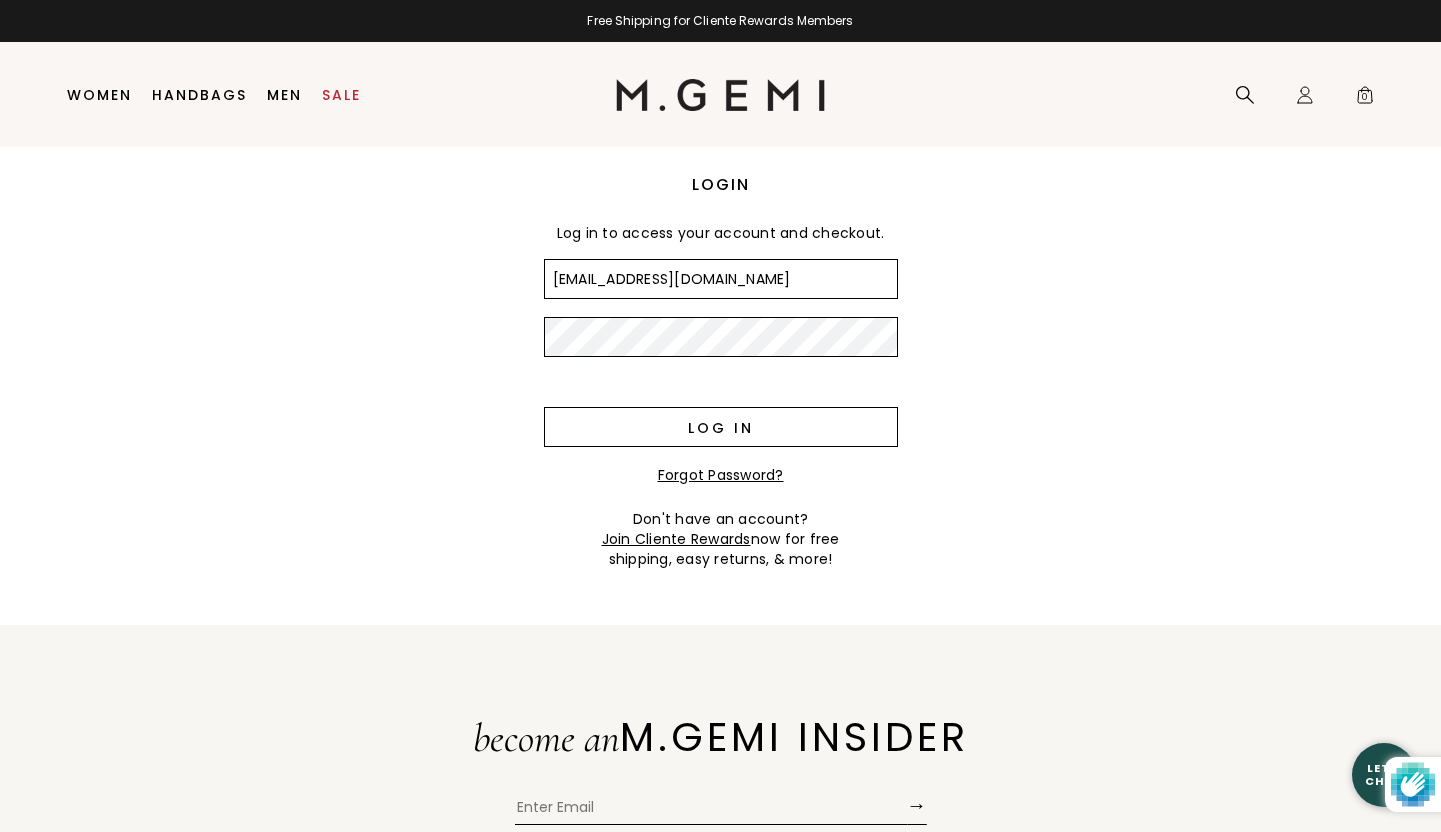 click on "Log in" at bounding box center [721, 427] 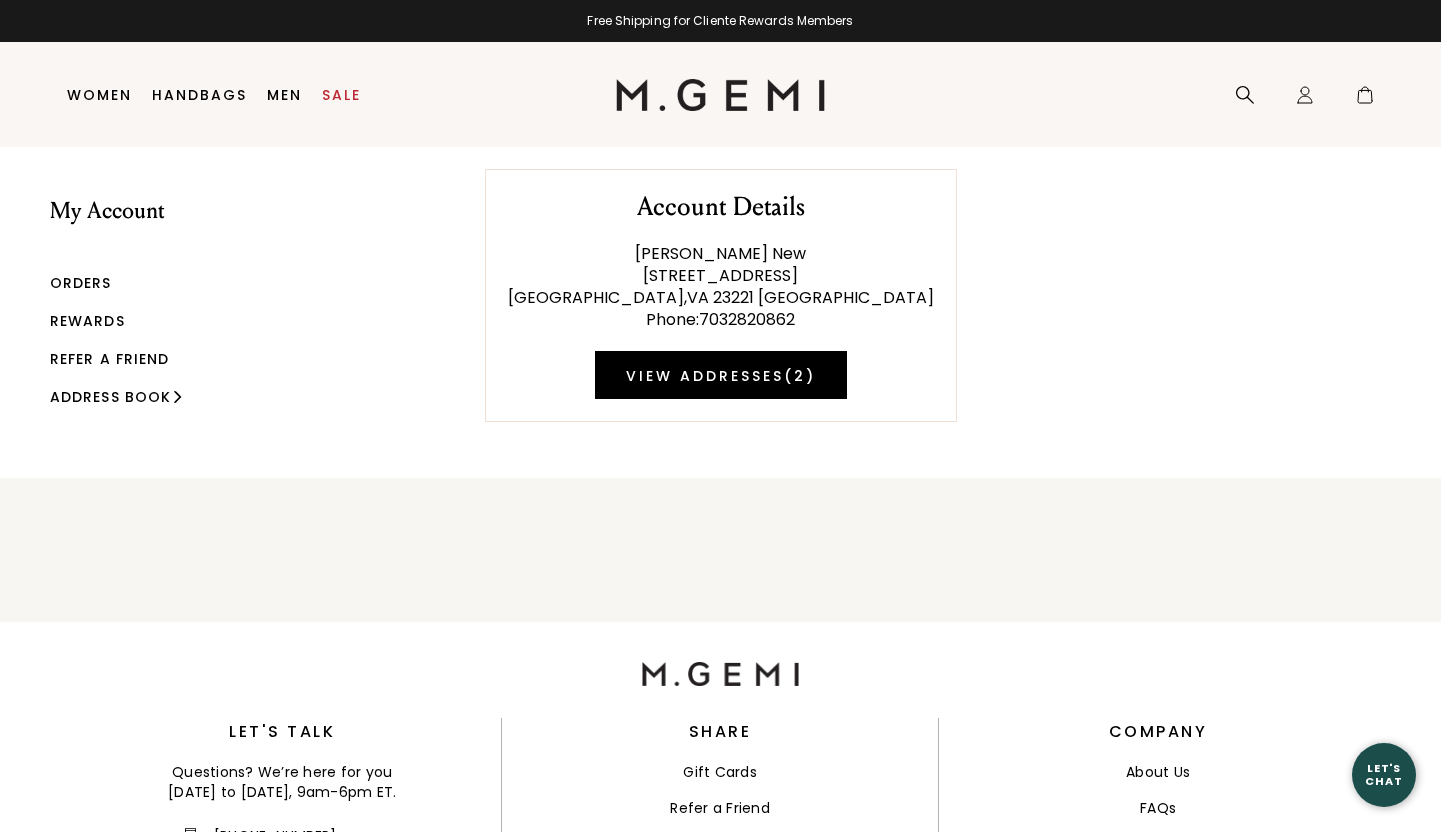 scroll, scrollTop: 0, scrollLeft: 0, axis: both 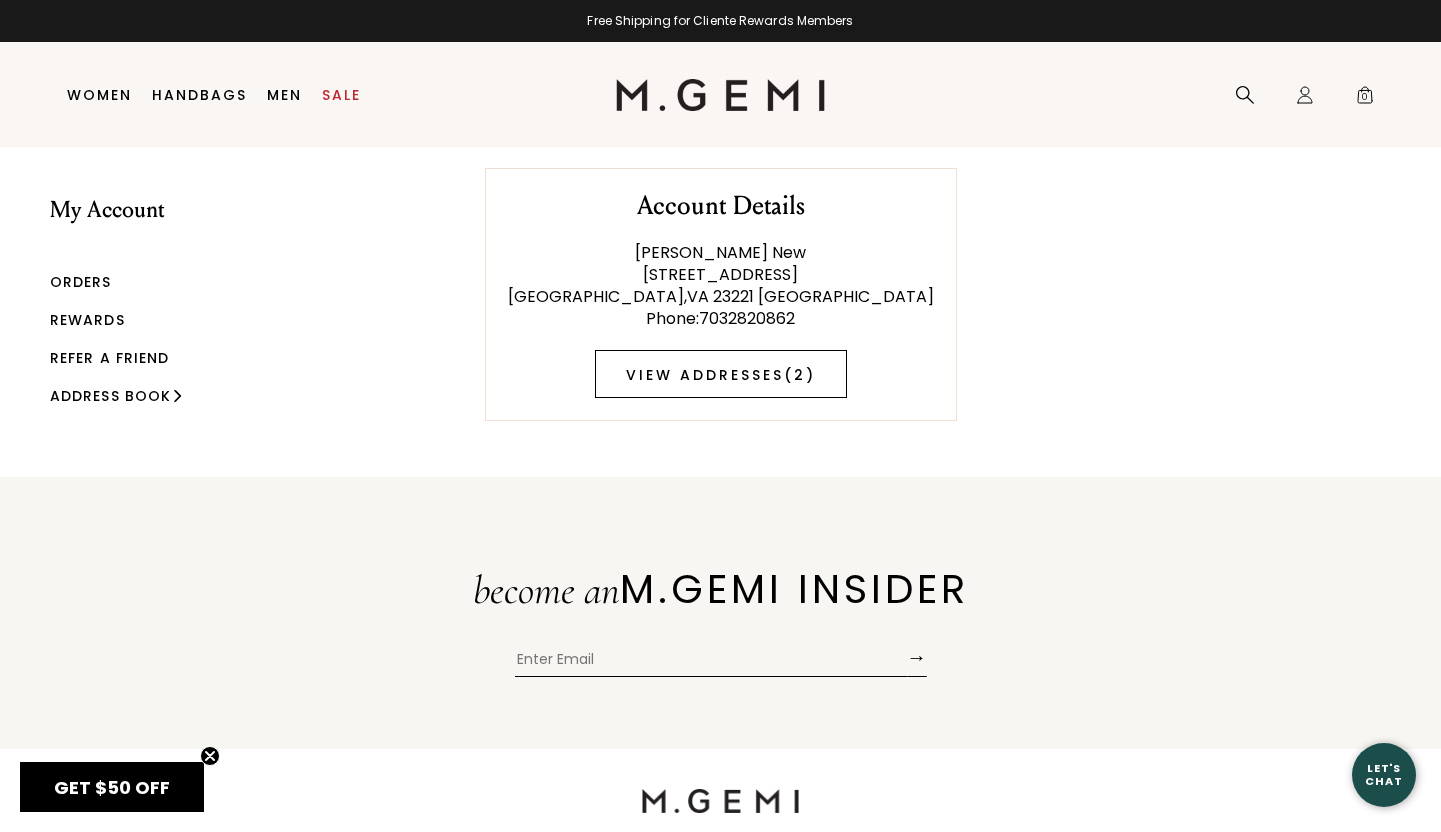 click on "View Addresses  ( 2 )" at bounding box center [721, 374] 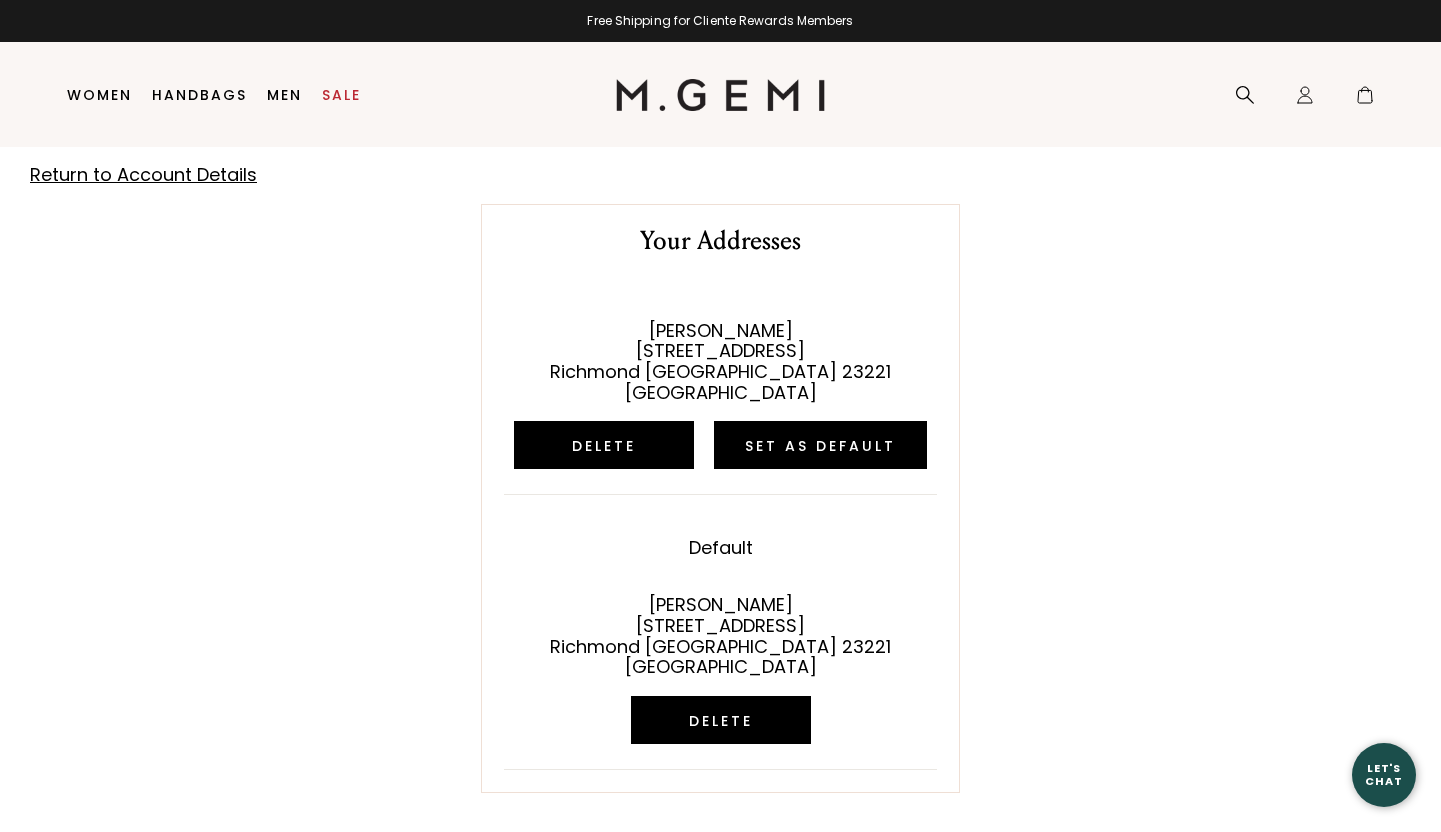 scroll, scrollTop: 0, scrollLeft: 0, axis: both 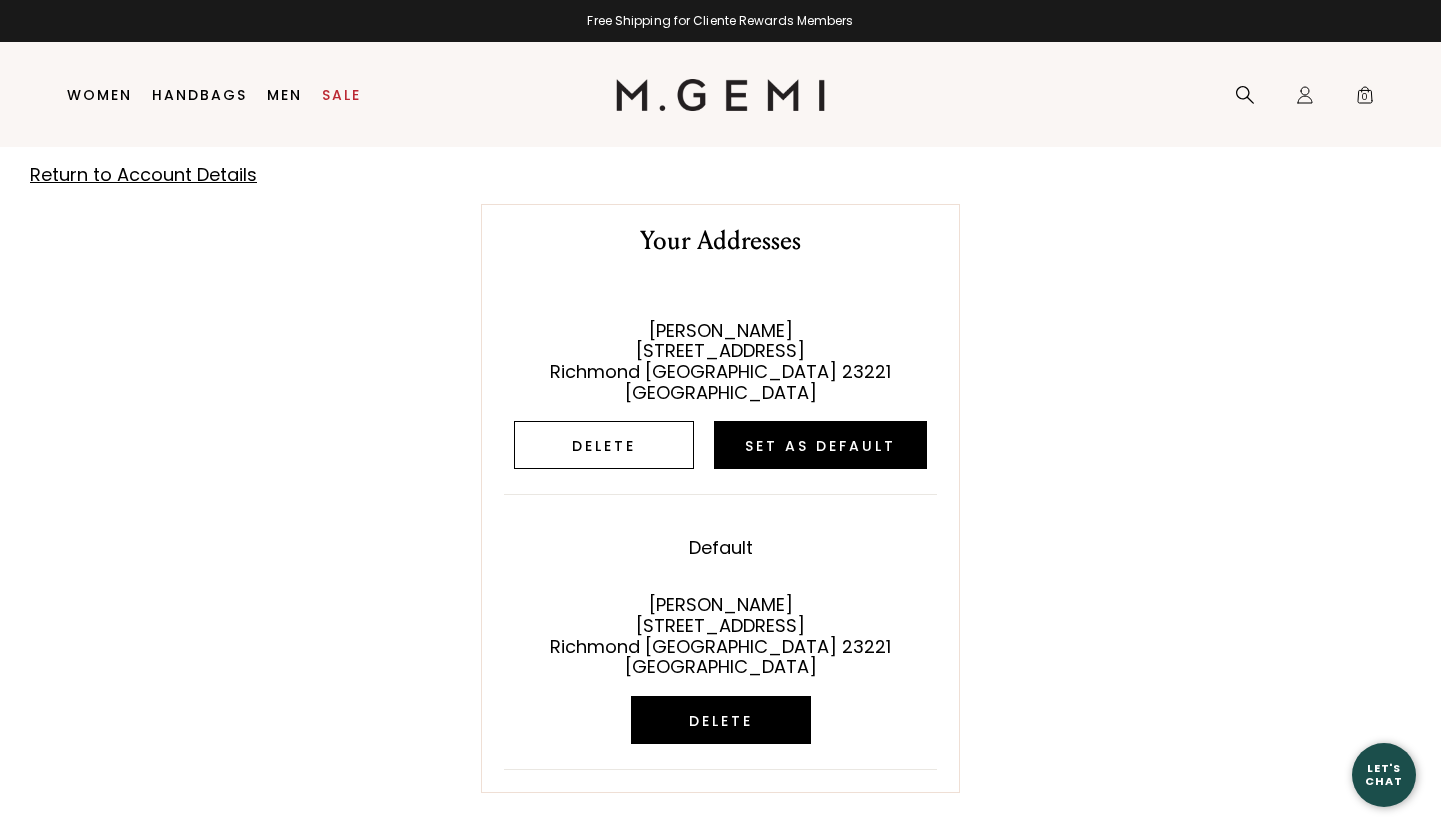 click on "Delete" at bounding box center [604, 445] 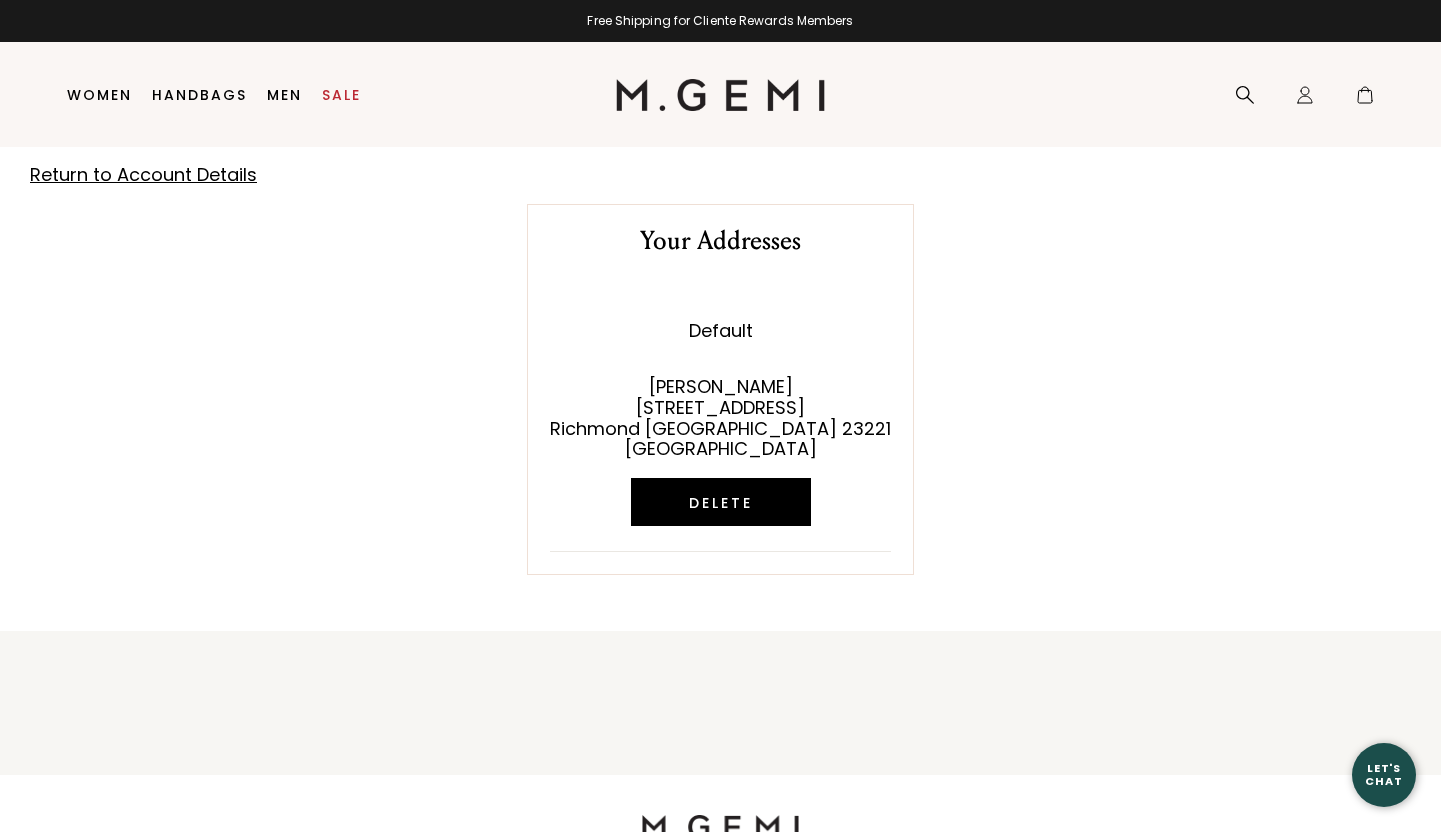 scroll, scrollTop: 0, scrollLeft: 0, axis: both 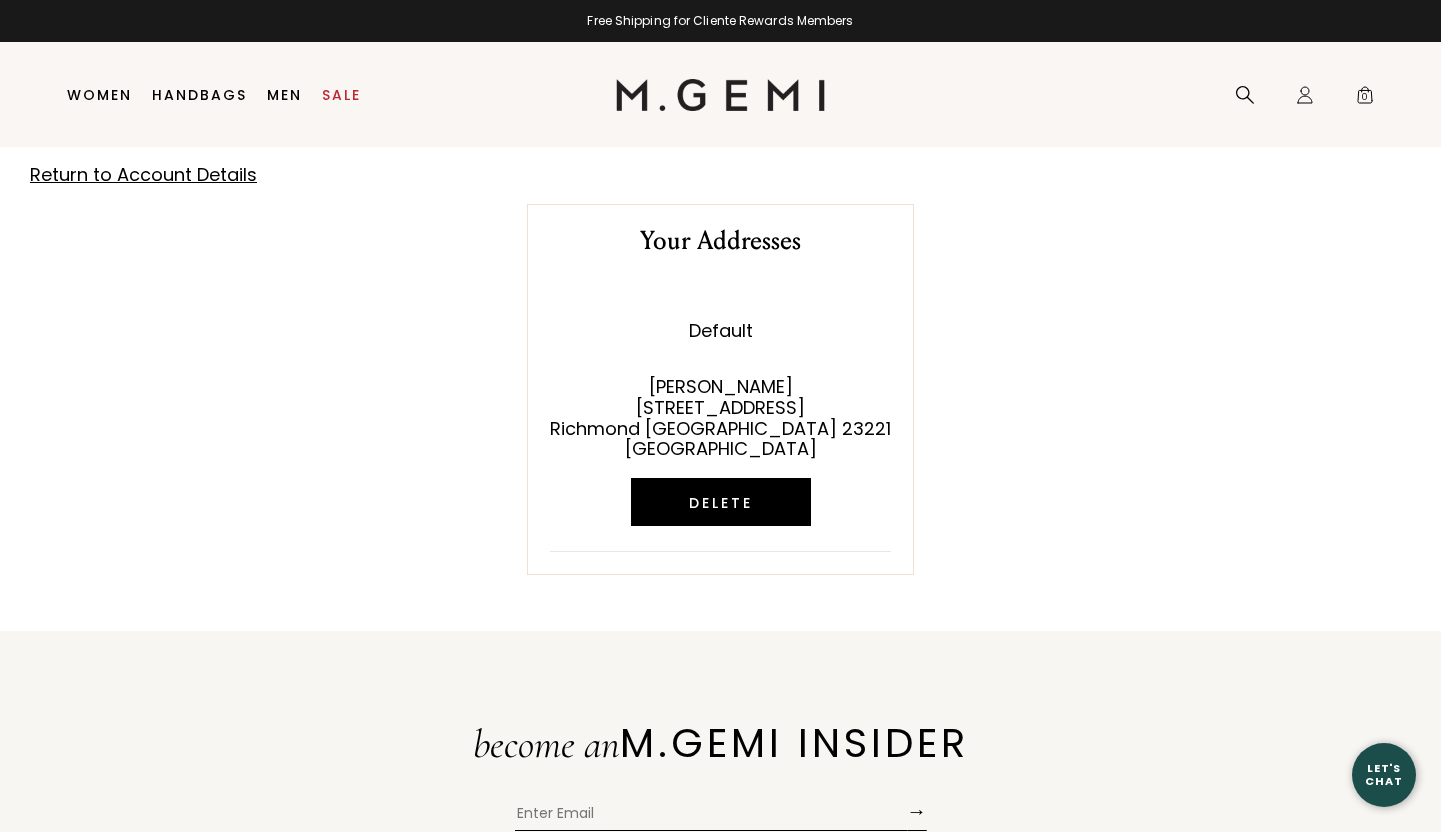 click on "Return to Account Details" at bounding box center (143, 174) 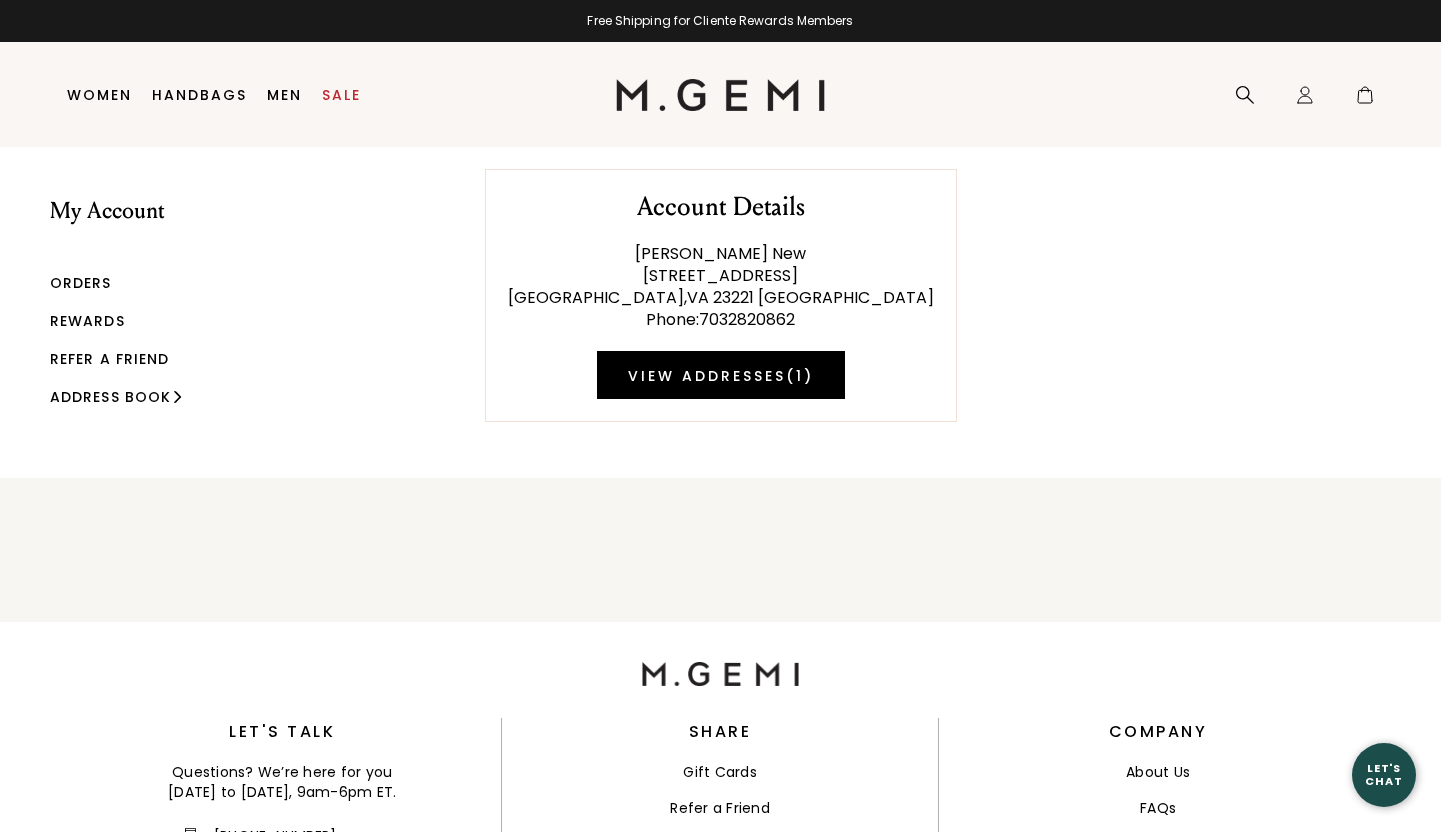 scroll, scrollTop: 0, scrollLeft: 0, axis: both 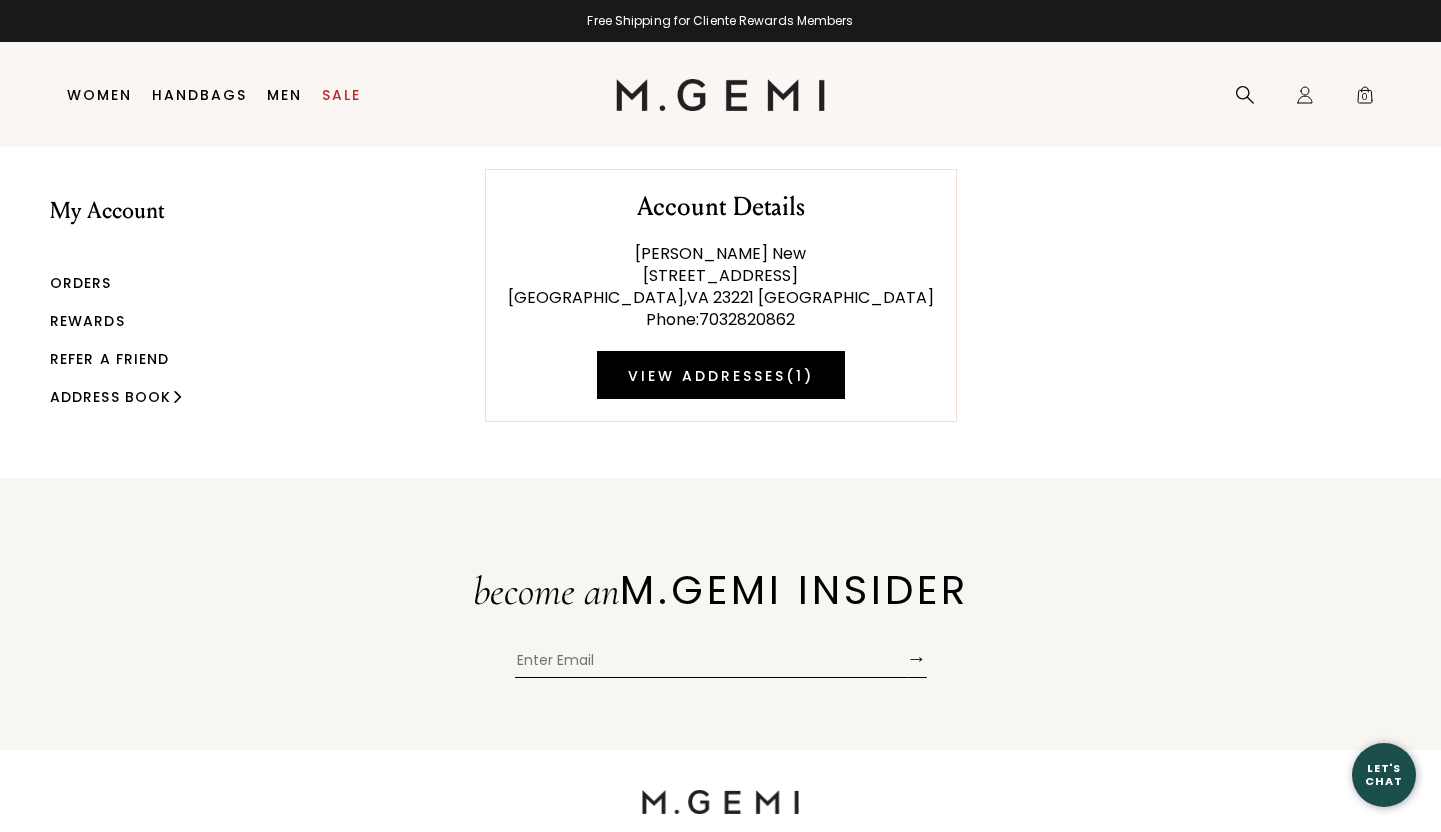 click on "Rewards" at bounding box center (87, 321) 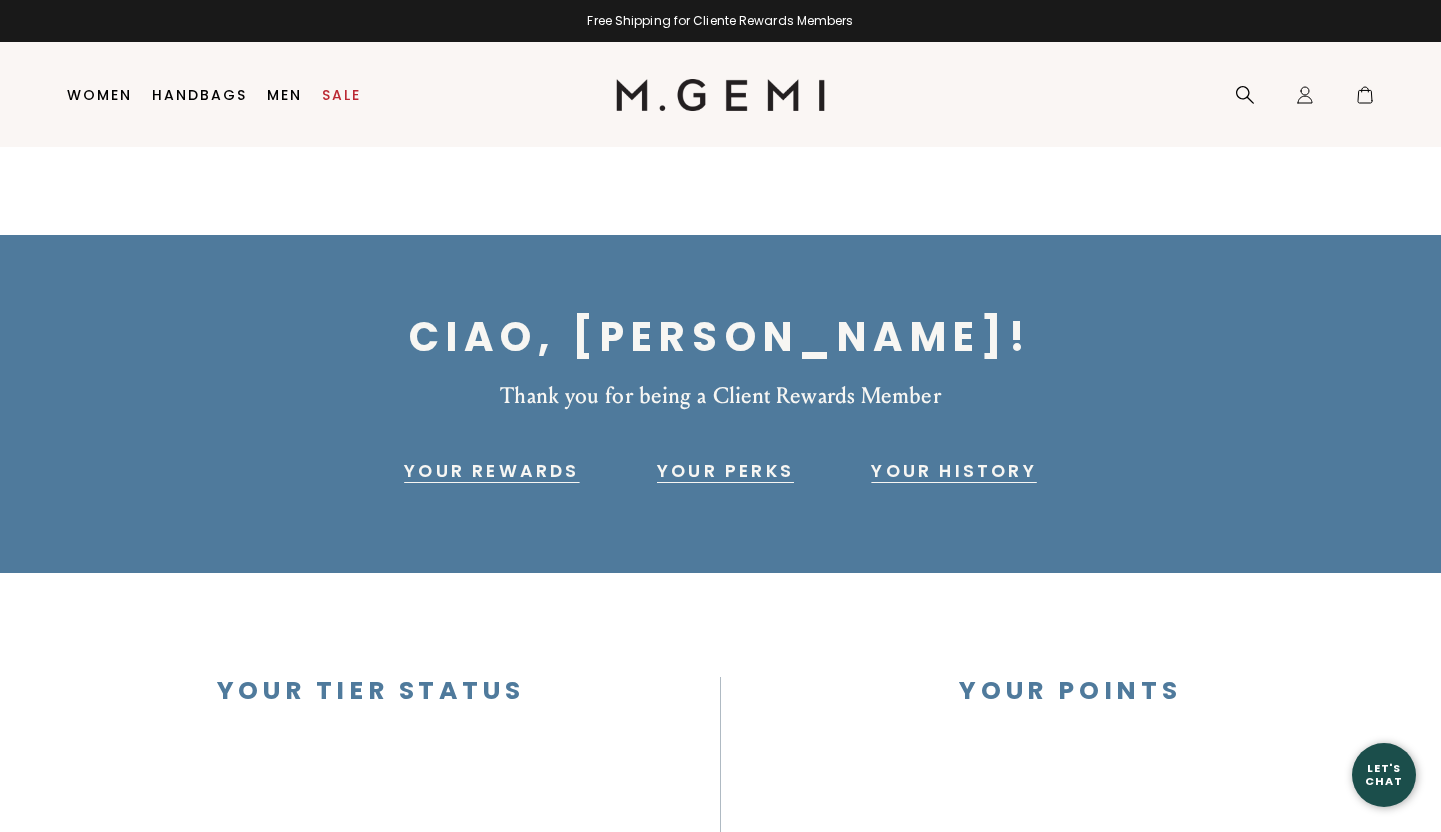 scroll, scrollTop: 0, scrollLeft: 0, axis: both 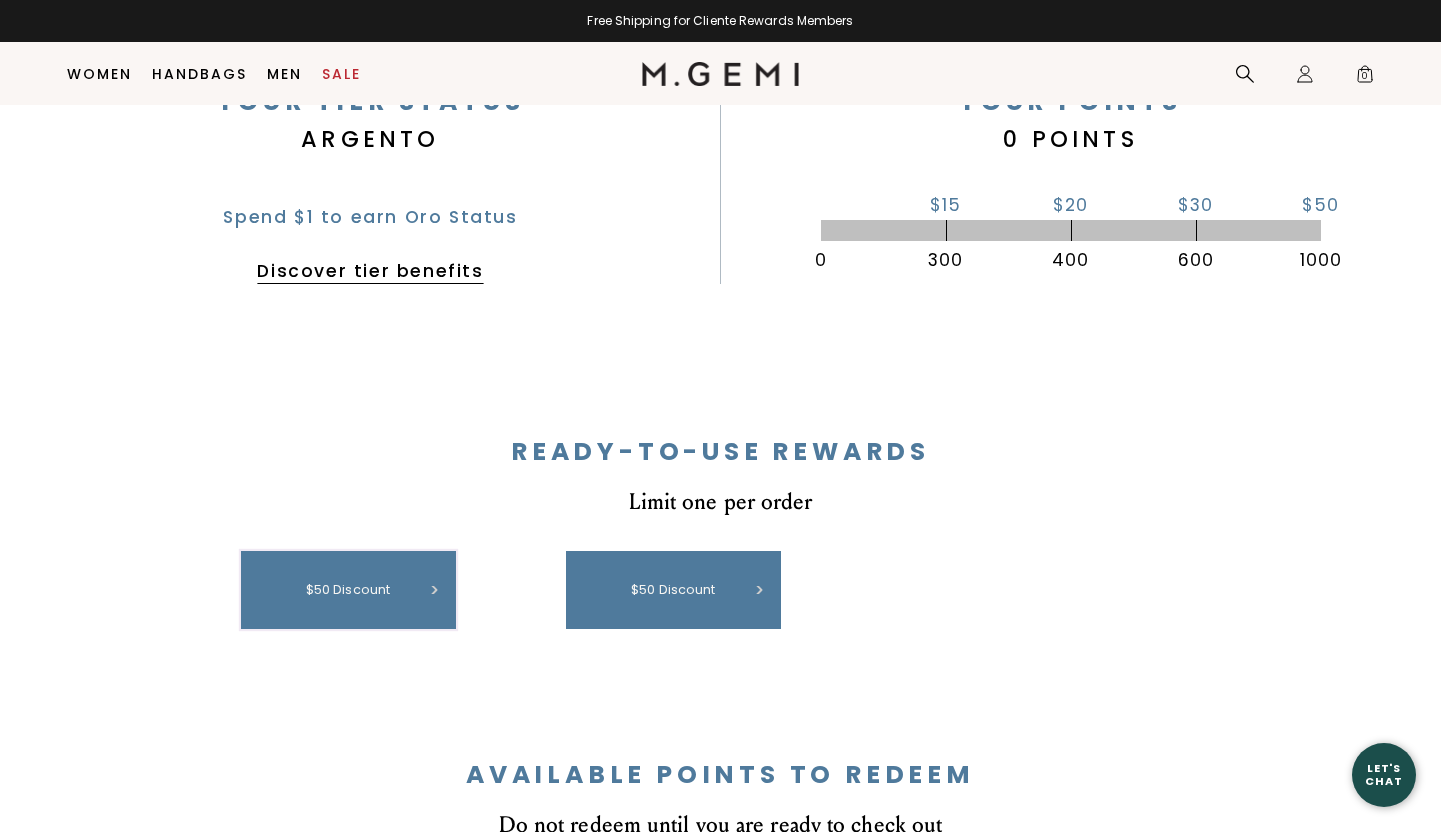 click on "$50 discount" at bounding box center [348, 590] 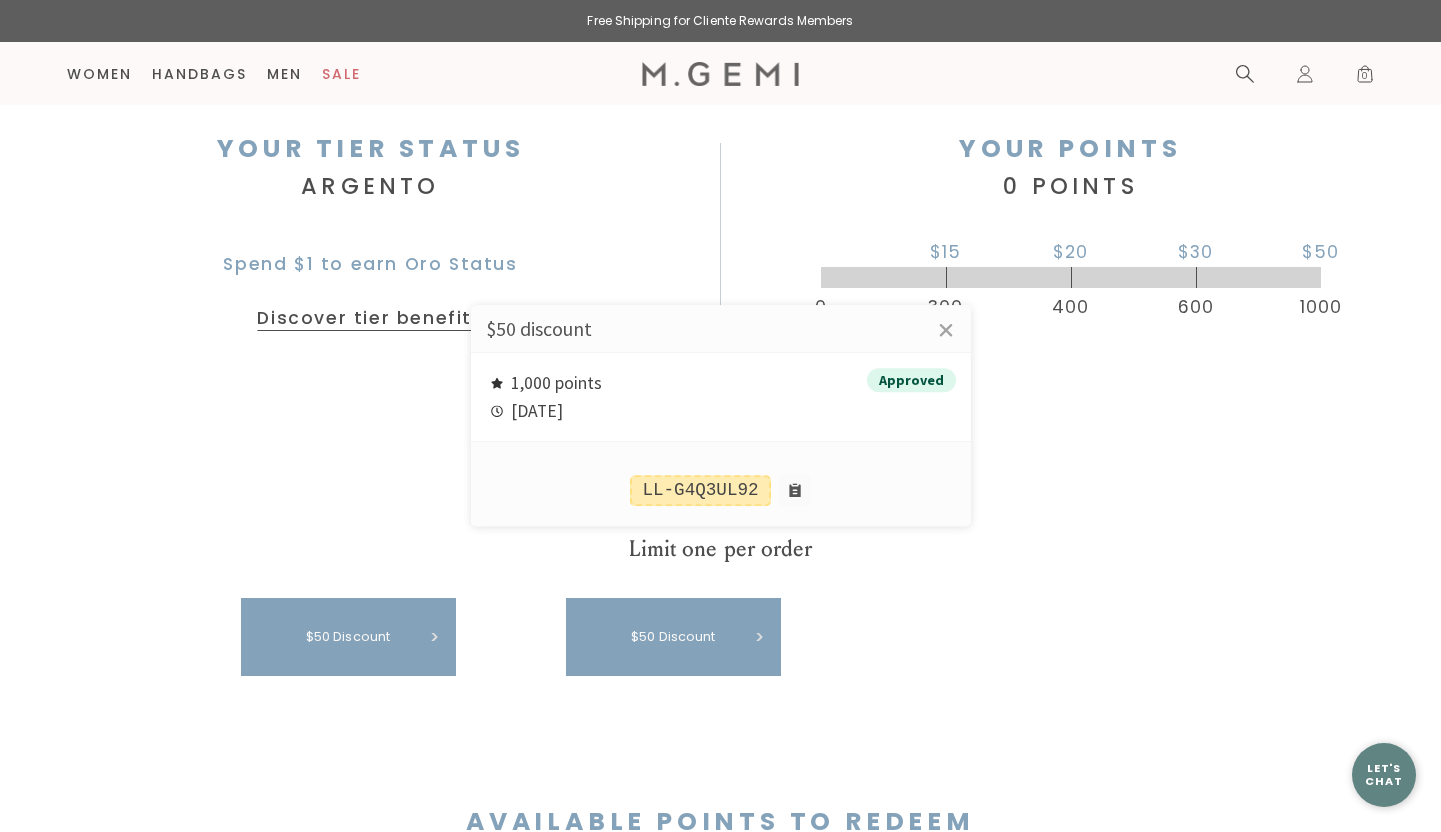 scroll, scrollTop: 502, scrollLeft: 0, axis: vertical 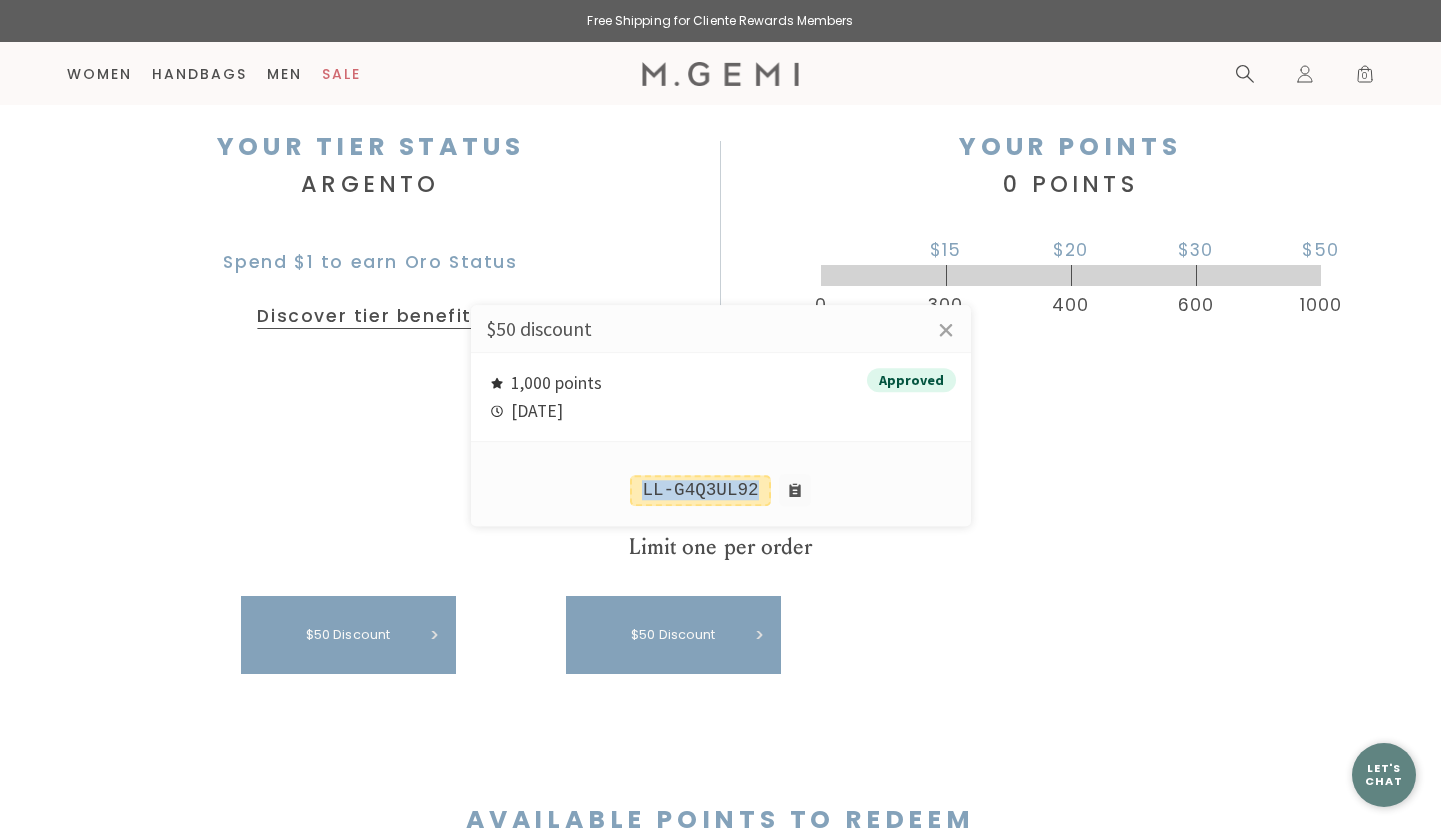 drag, startPoint x: 761, startPoint y: 484, endPoint x: 619, endPoint y: 485, distance: 142.00352 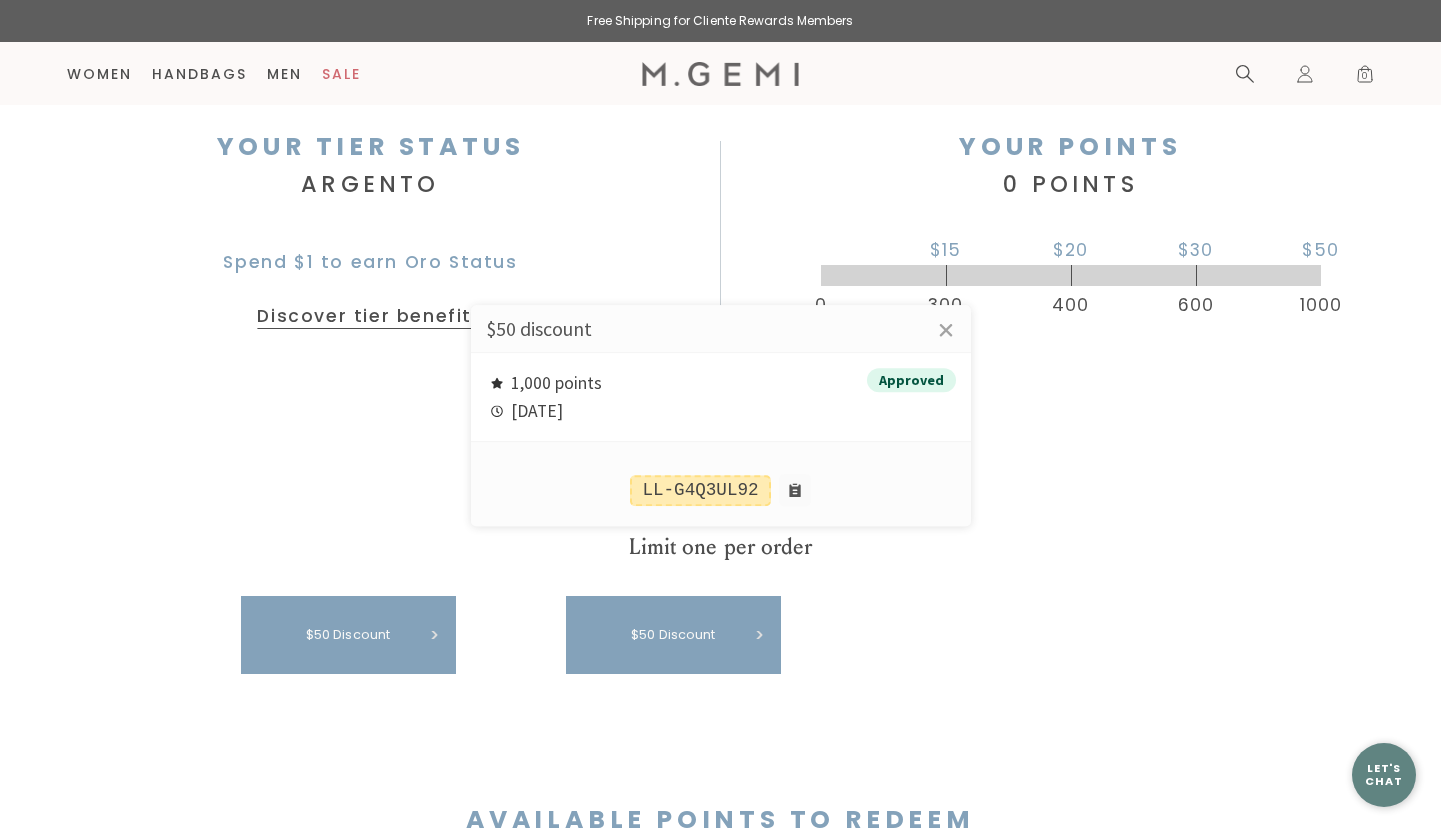 click at bounding box center (720, 416) 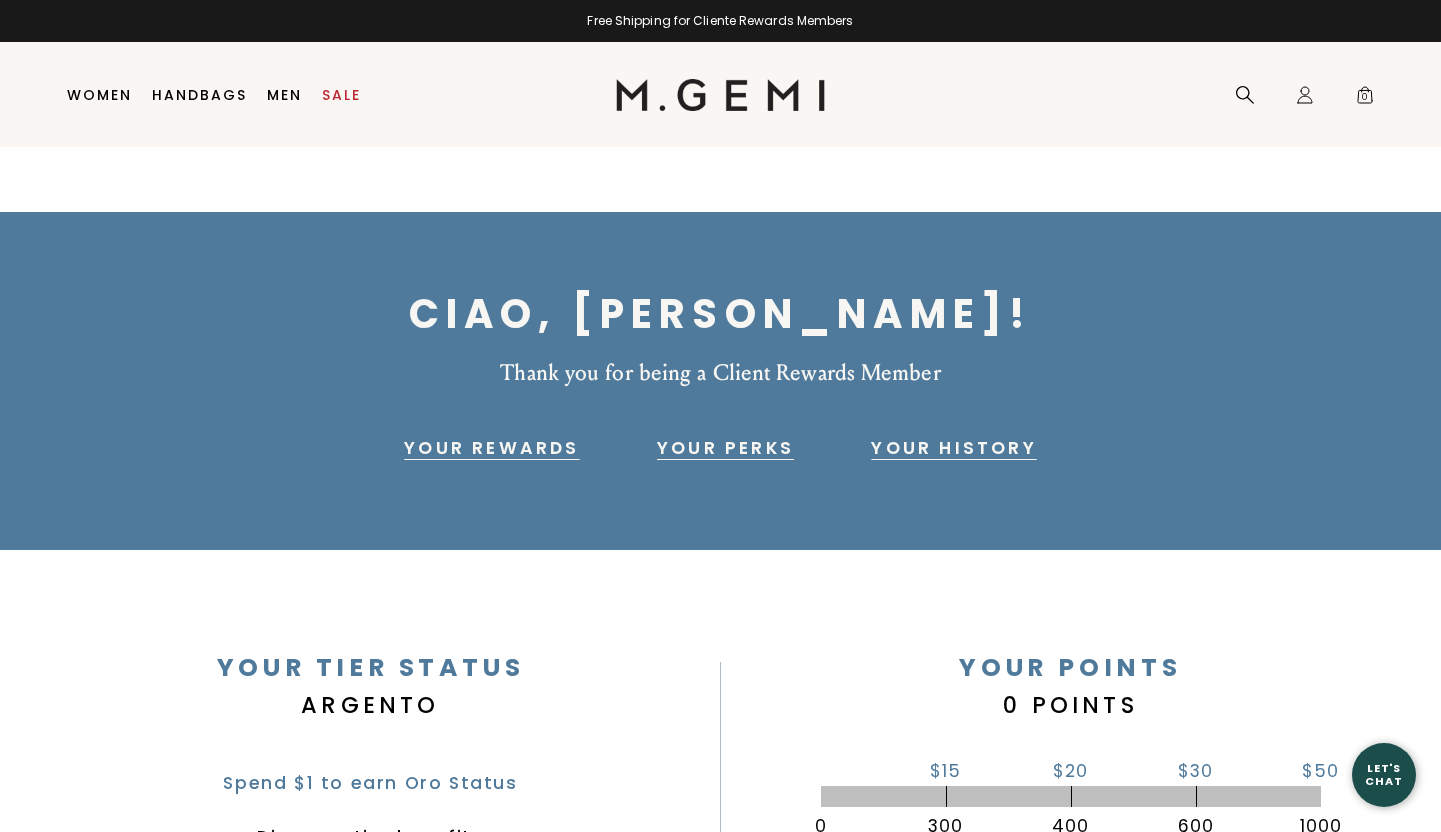 scroll, scrollTop: 13, scrollLeft: 0, axis: vertical 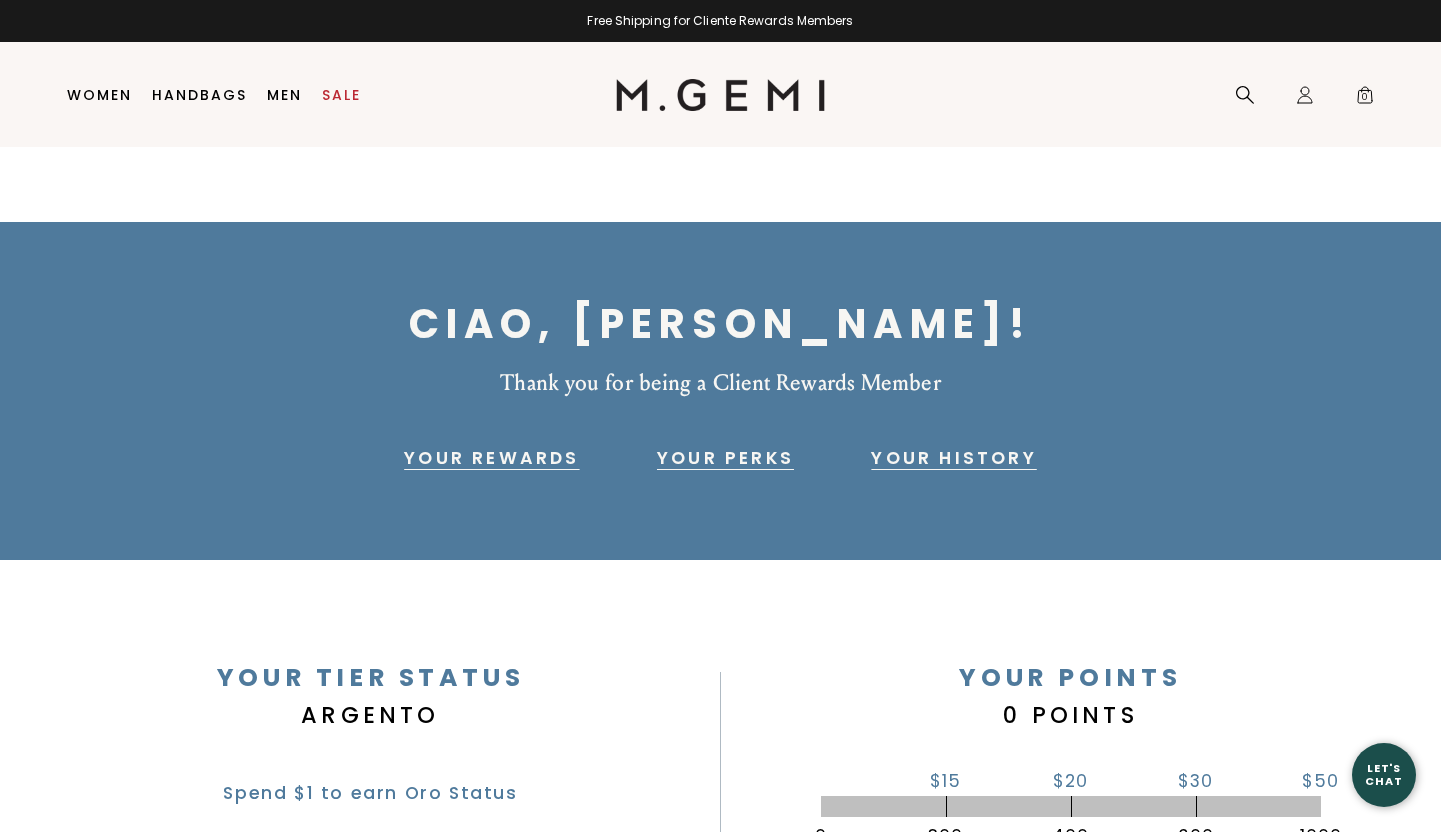 click on "Your Rewards" at bounding box center (491, 458) 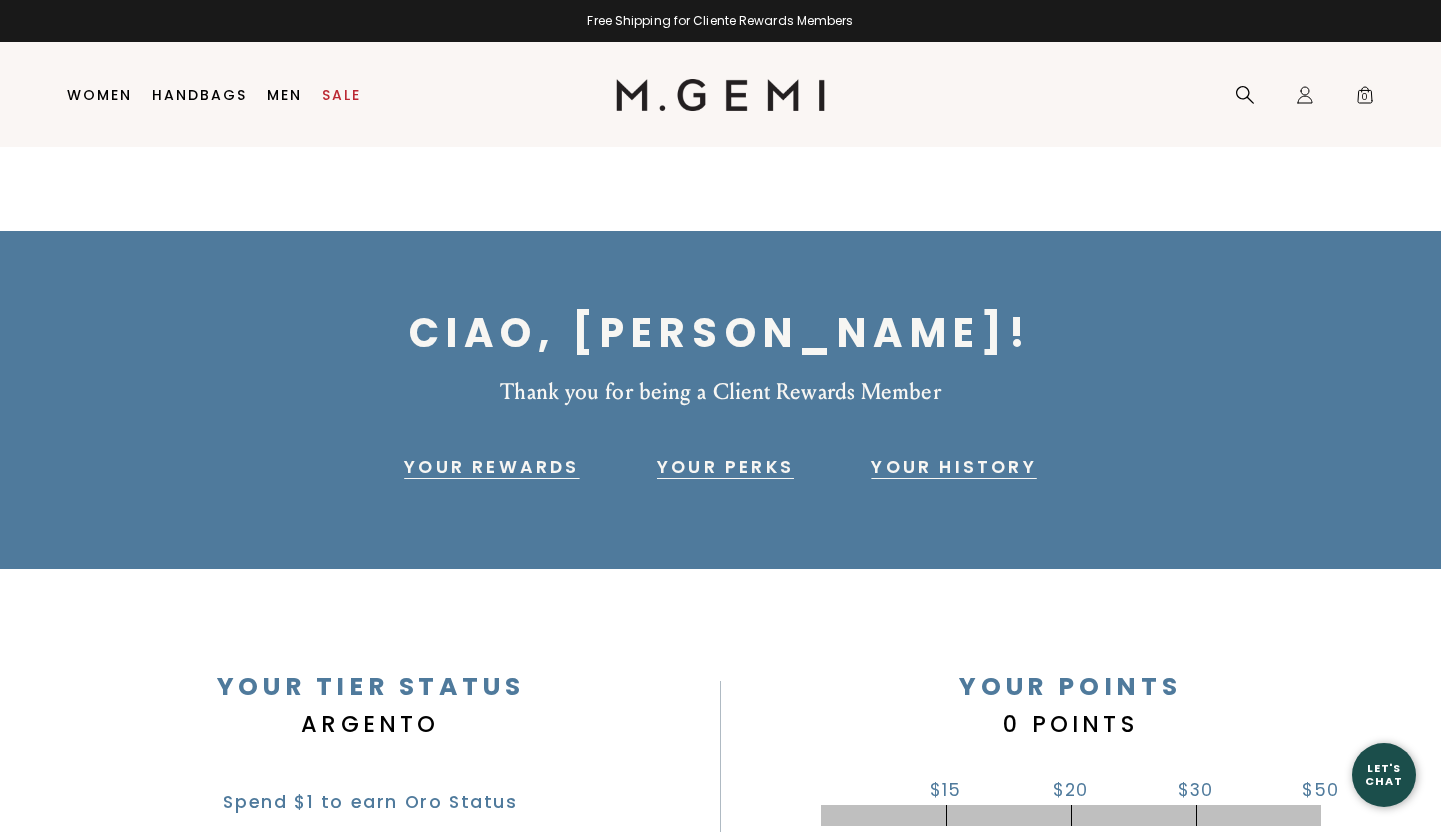 scroll, scrollTop: 3, scrollLeft: 0, axis: vertical 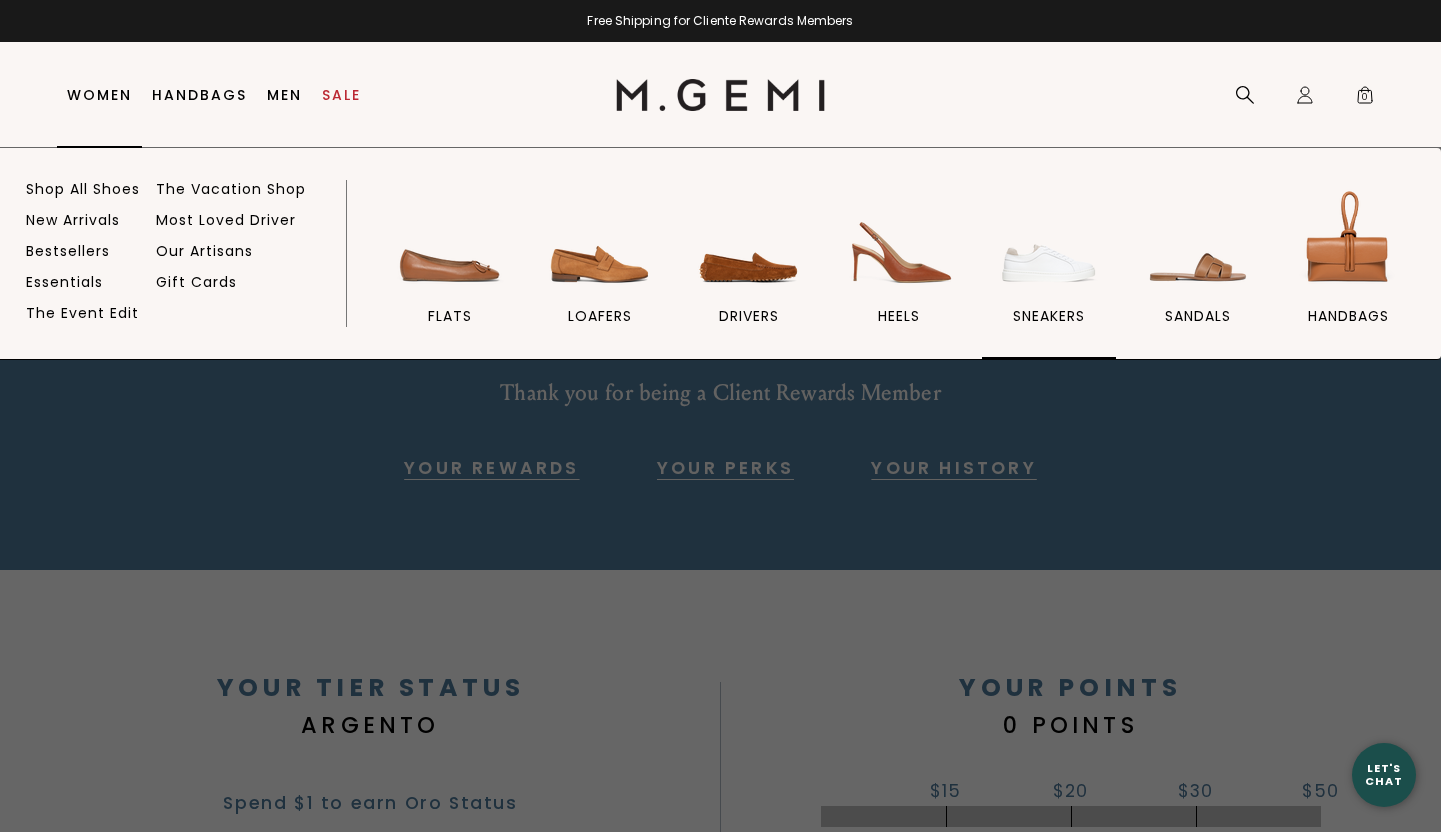 click at bounding box center [1049, 241] 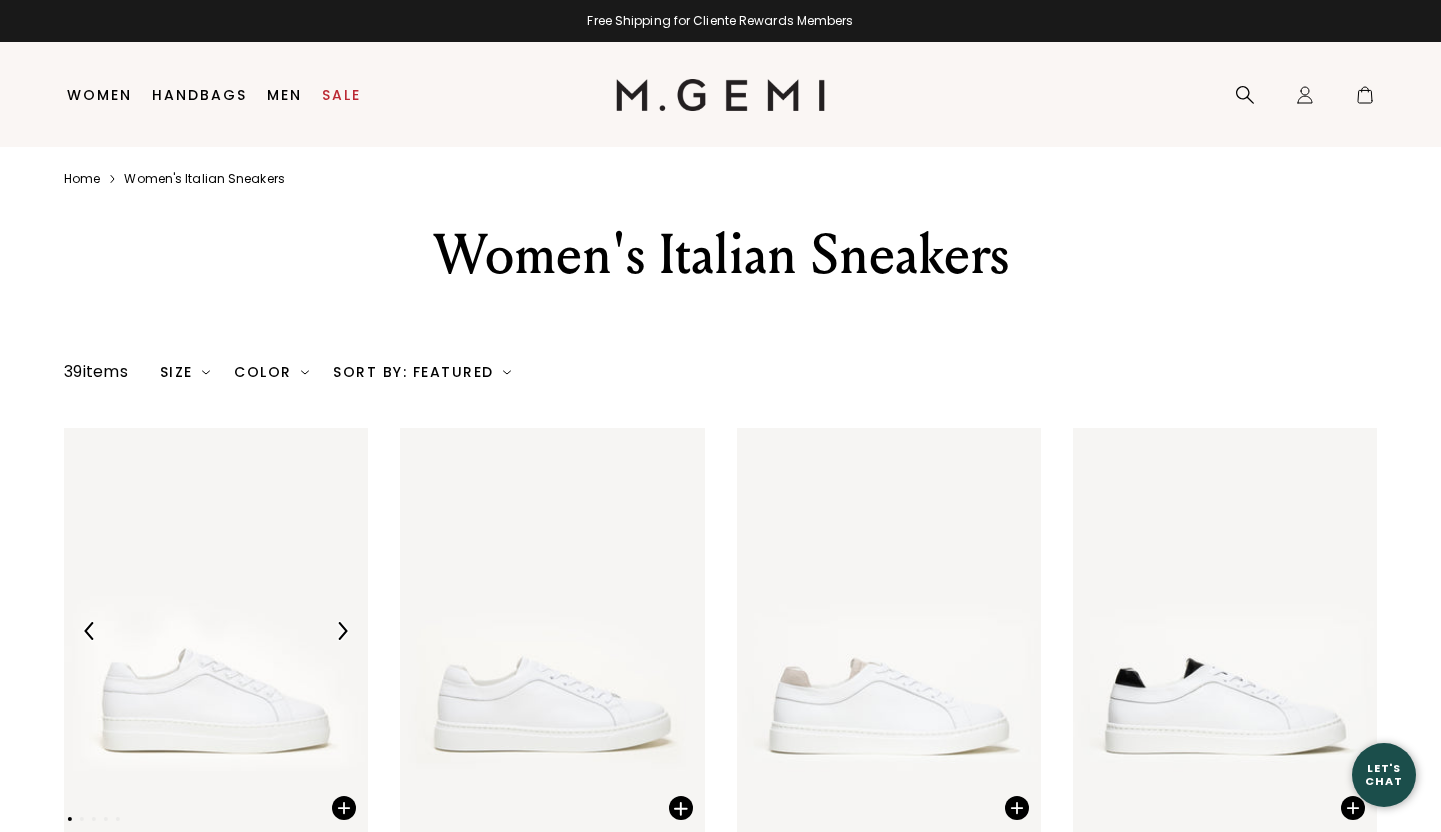 scroll, scrollTop: 0, scrollLeft: 0, axis: both 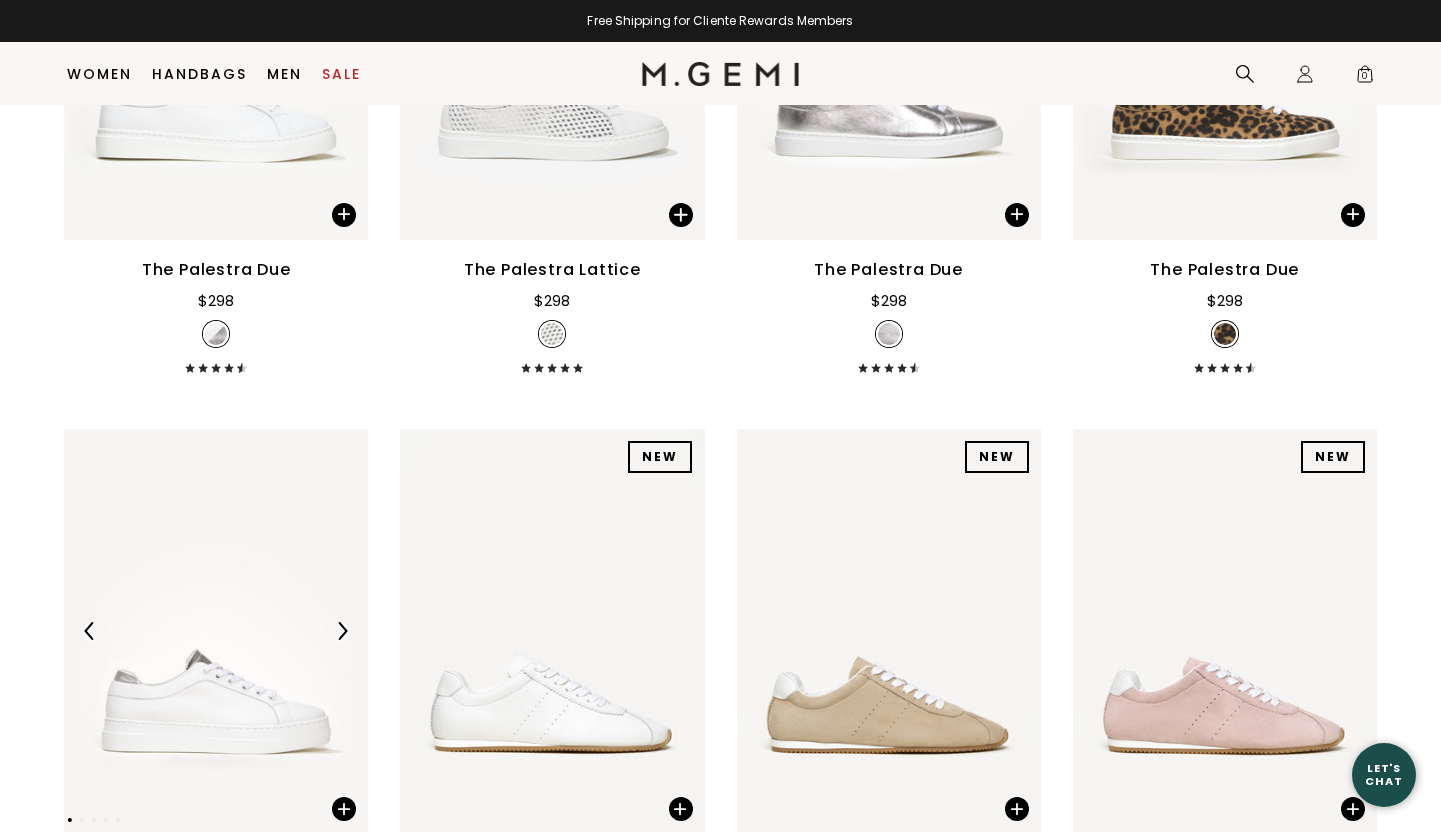 click at bounding box center (216, 631) 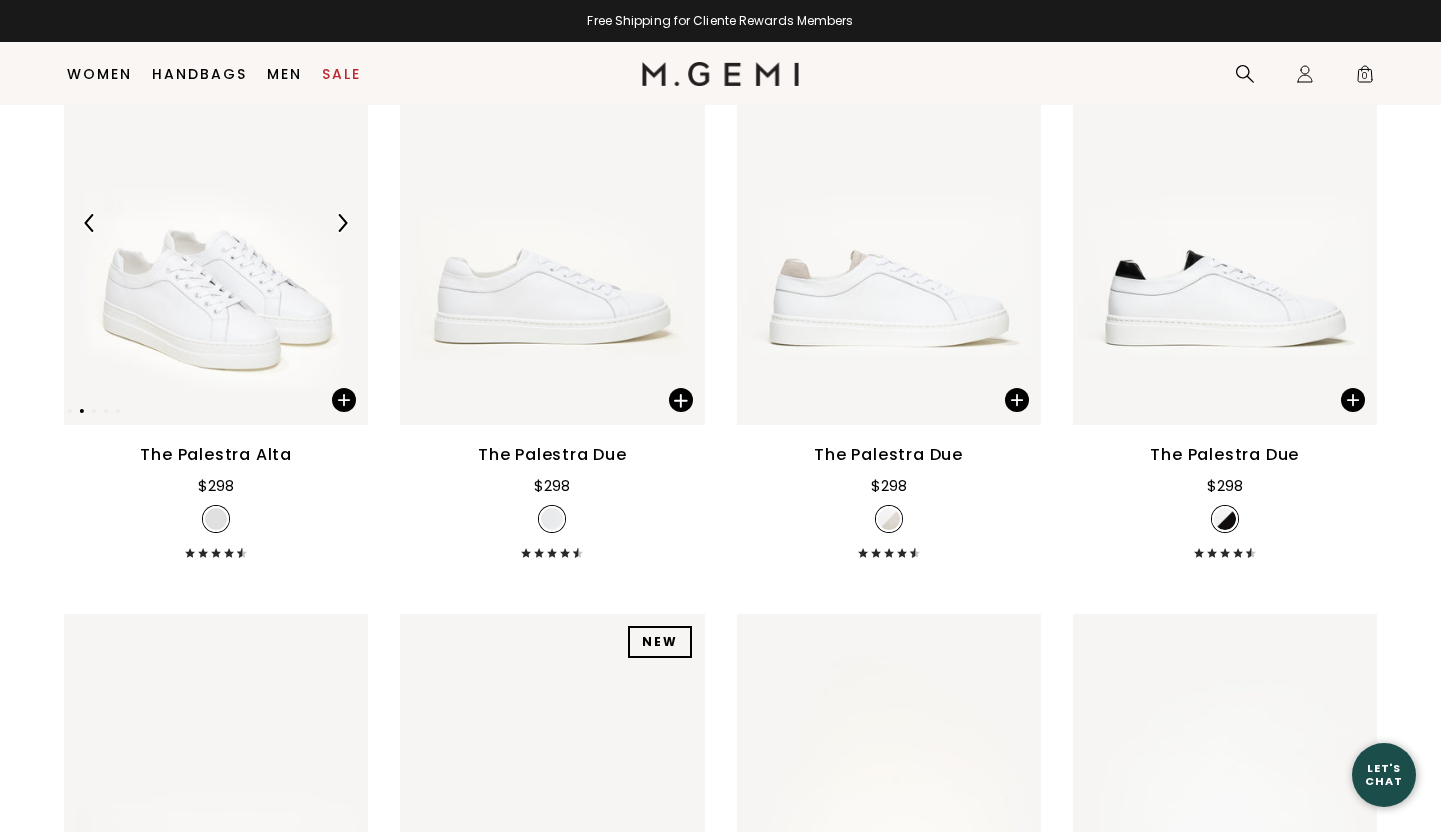 scroll, scrollTop: 361, scrollLeft: 0, axis: vertical 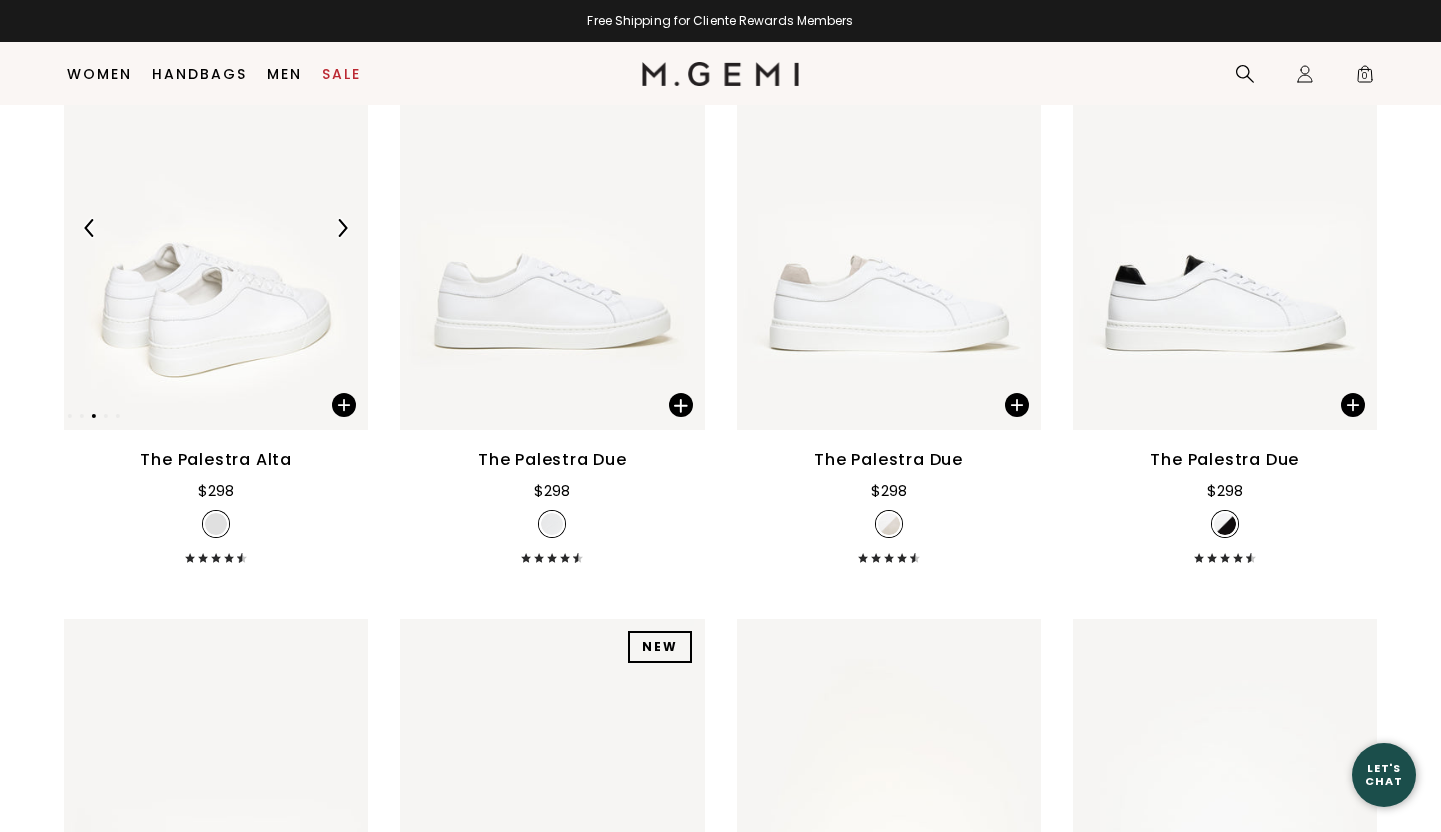 click at bounding box center [216, 227] 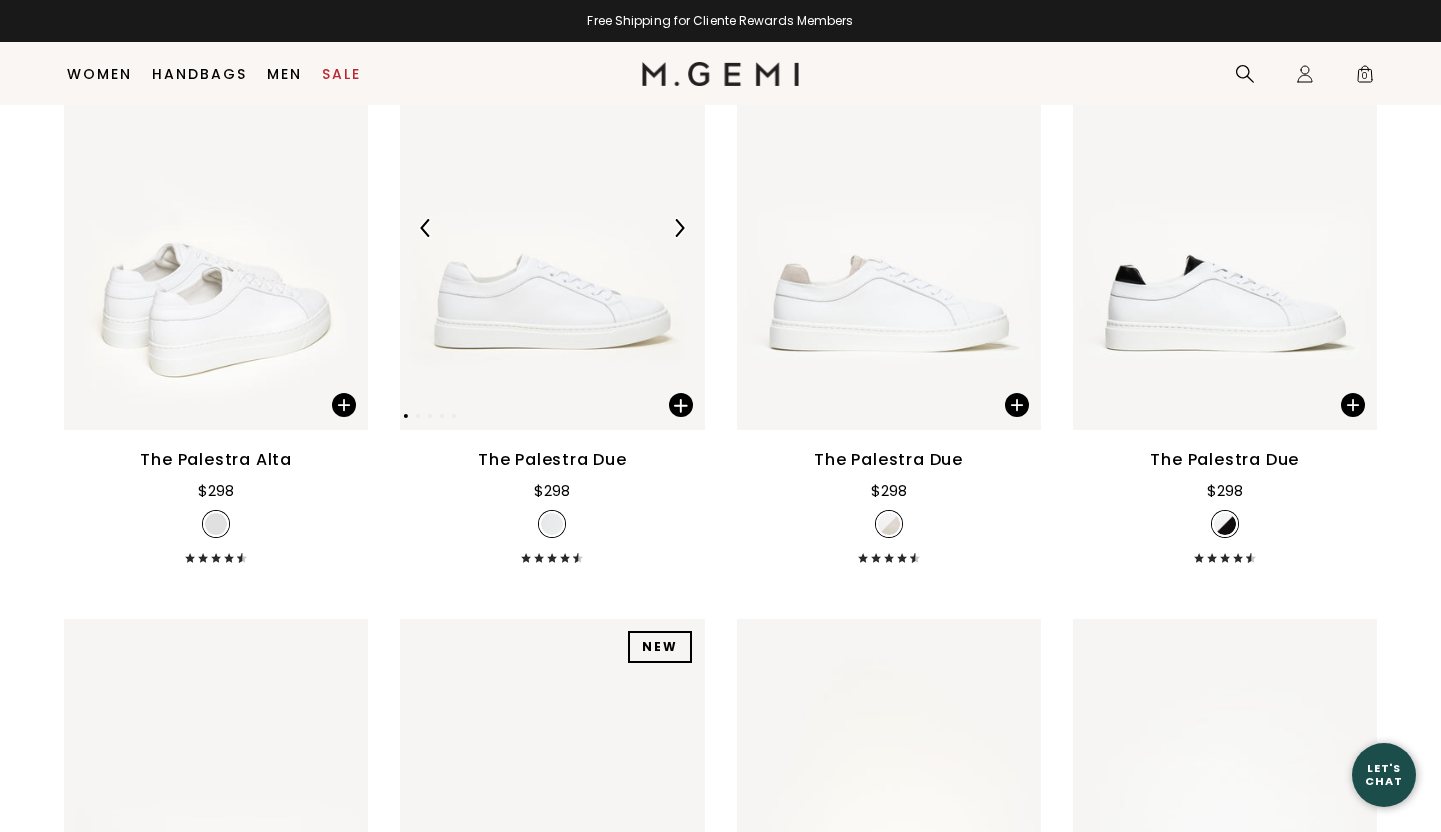 click at bounding box center (552, 227) 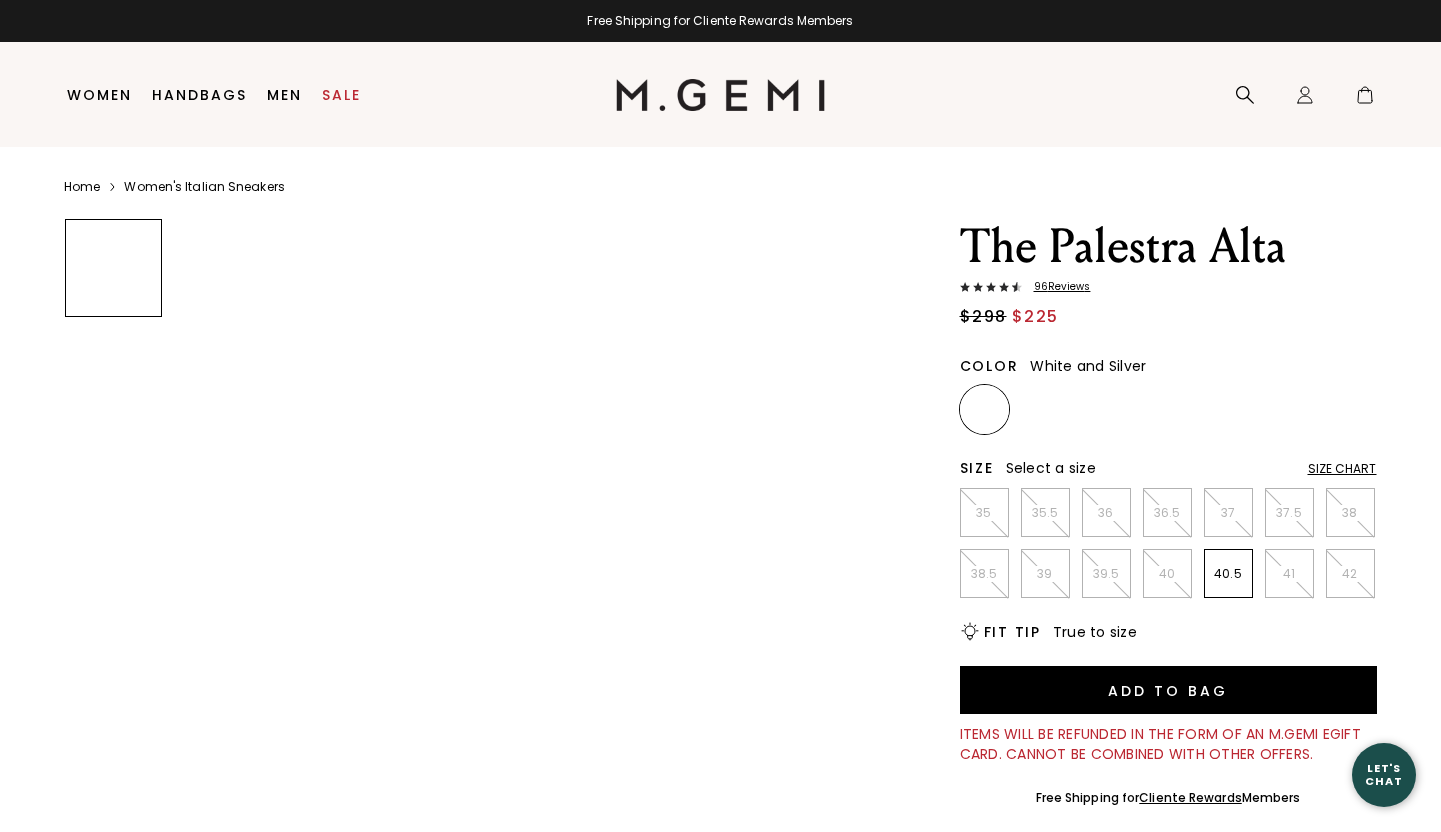 scroll, scrollTop: 0, scrollLeft: 0, axis: both 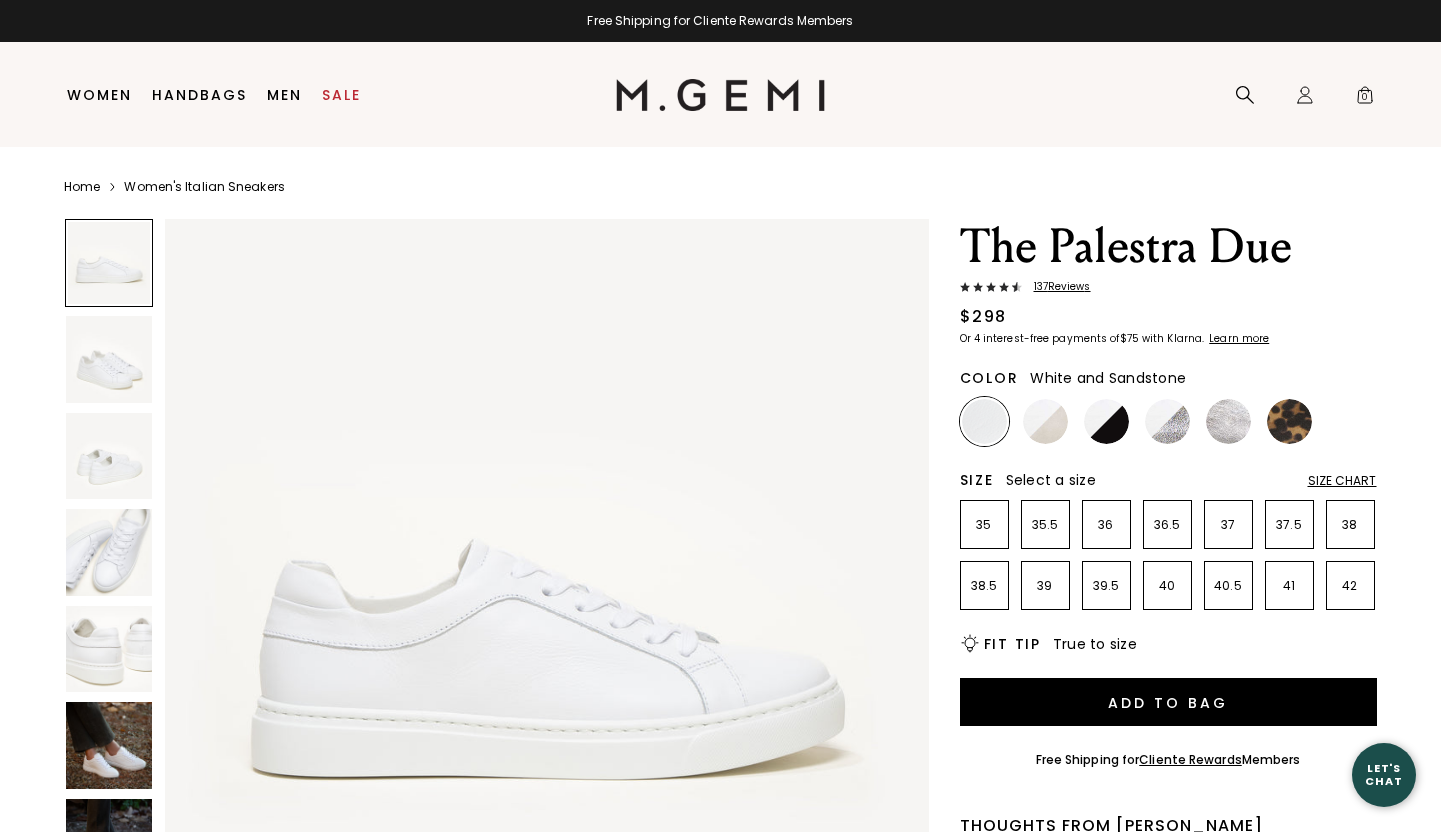 click at bounding box center [1045, 421] 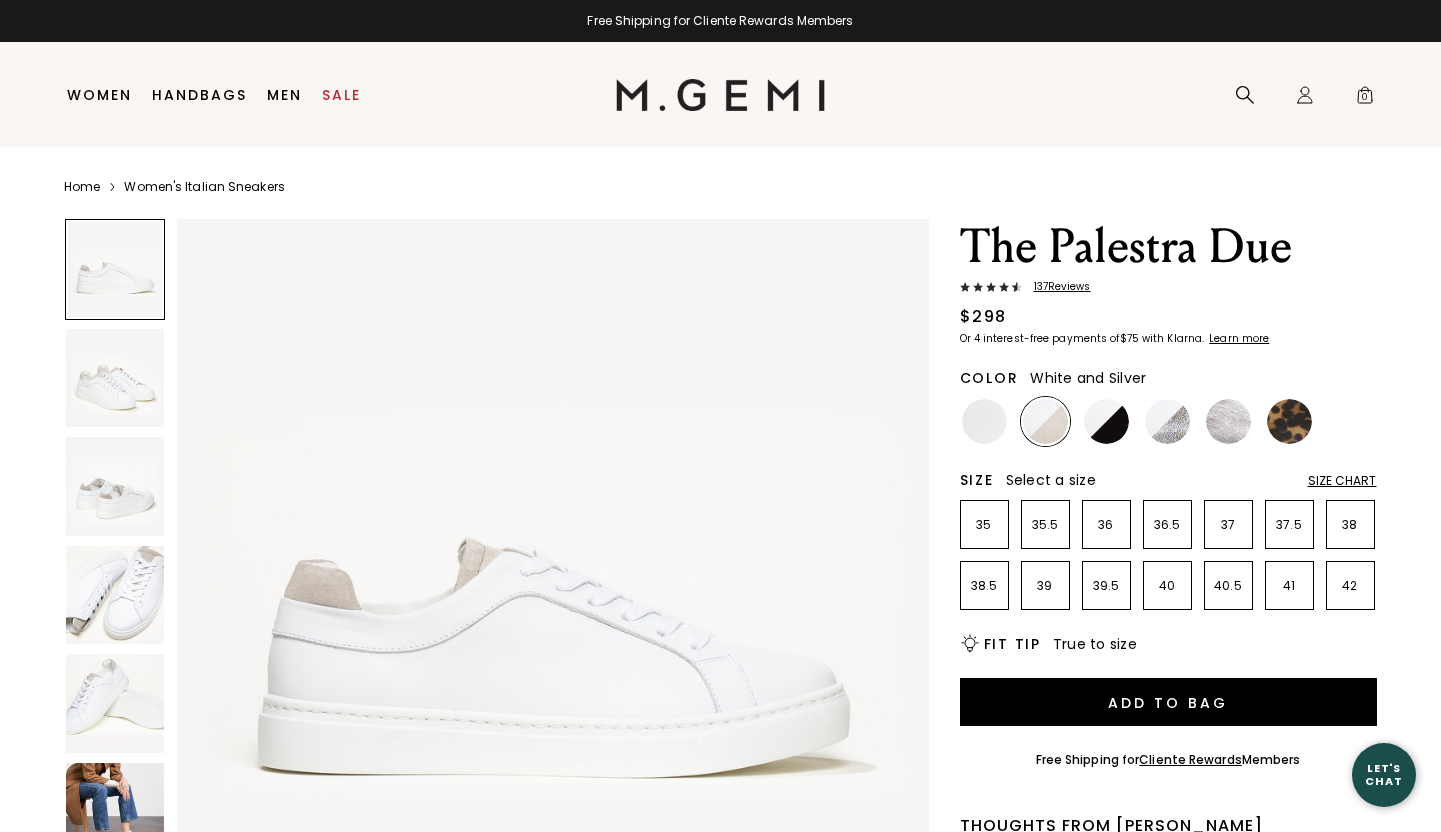 click at bounding box center (1167, 421) 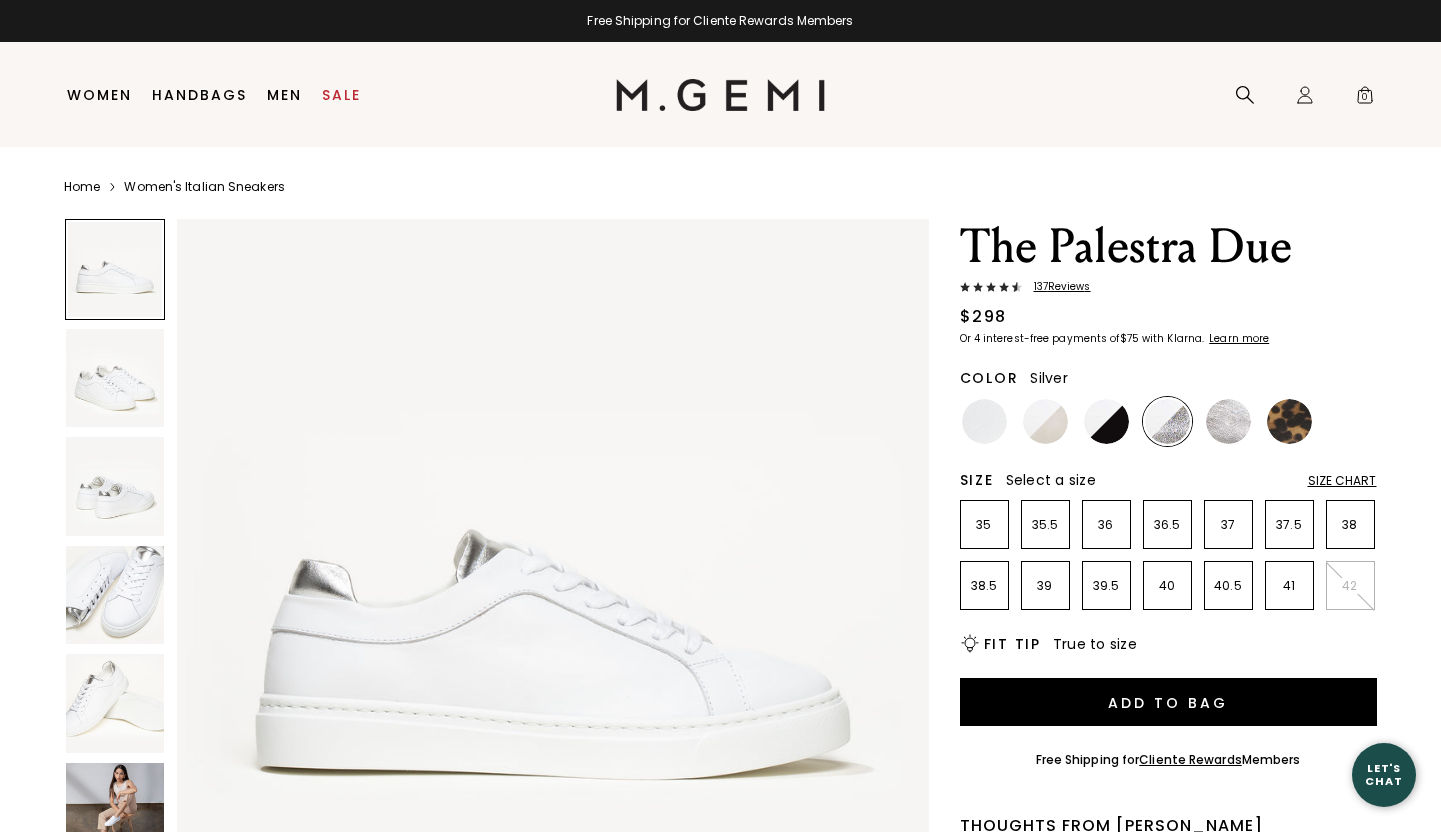 click at bounding box center (1228, 421) 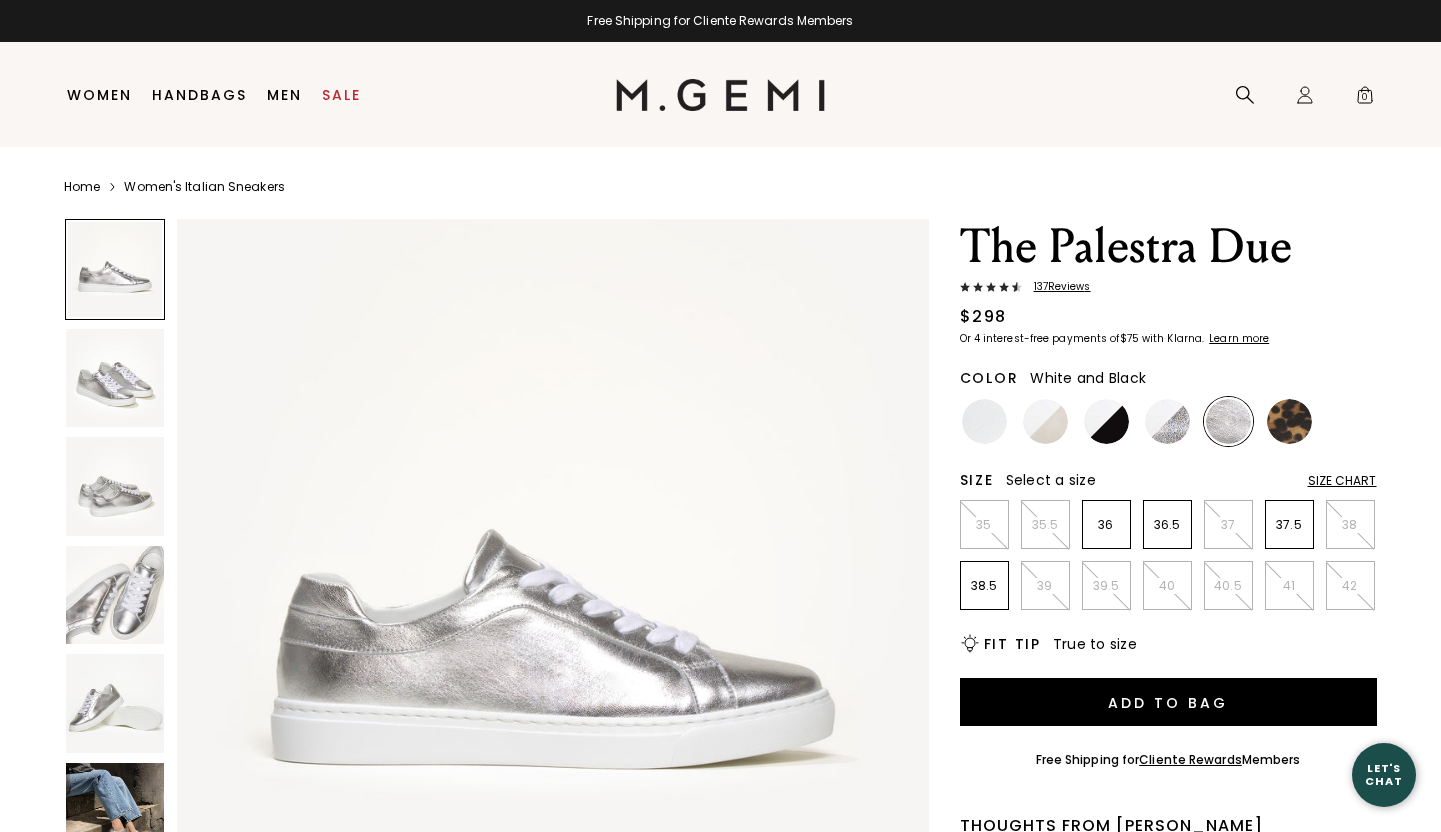click at bounding box center [1106, 421] 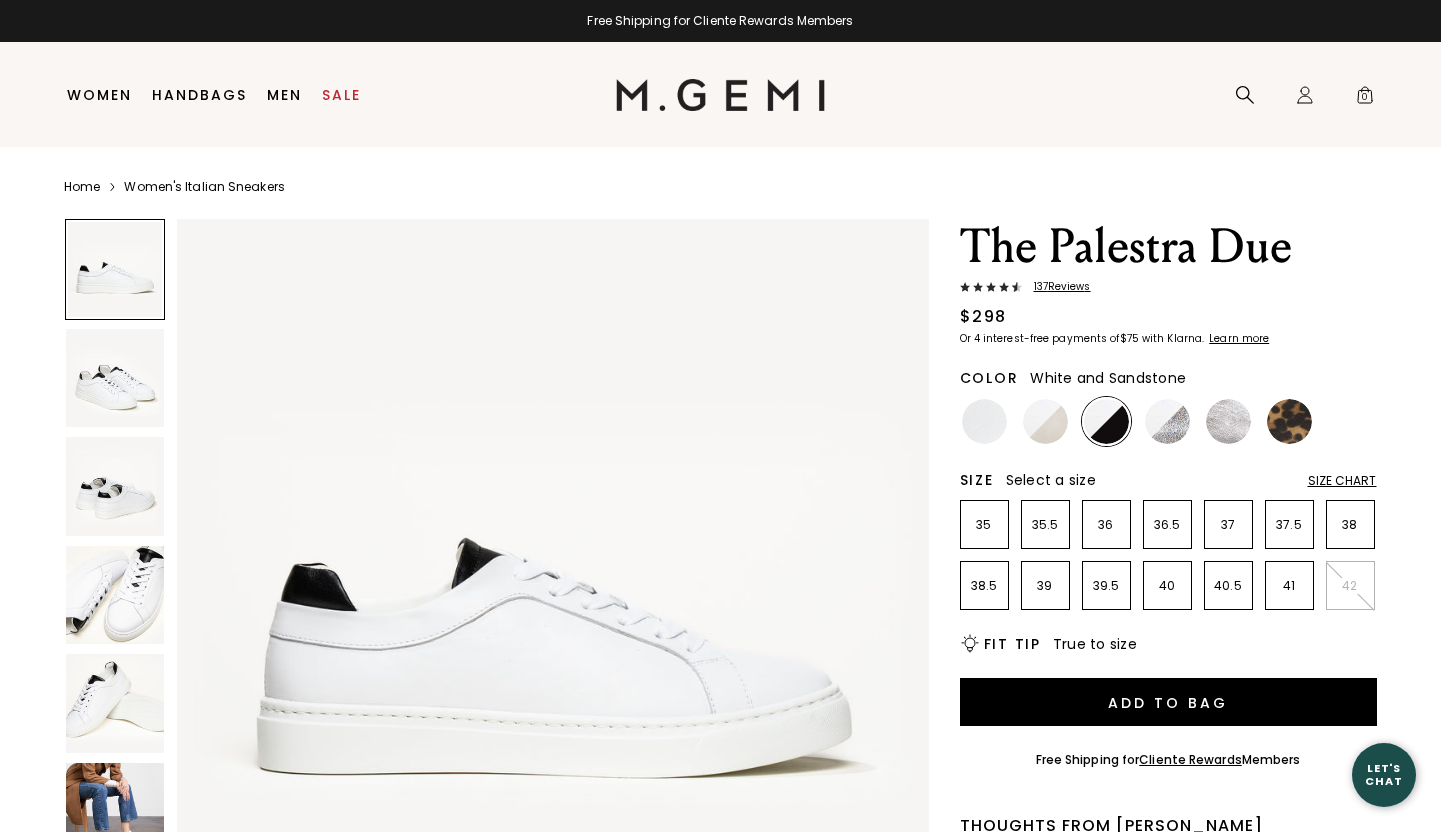 click at bounding box center [1045, 421] 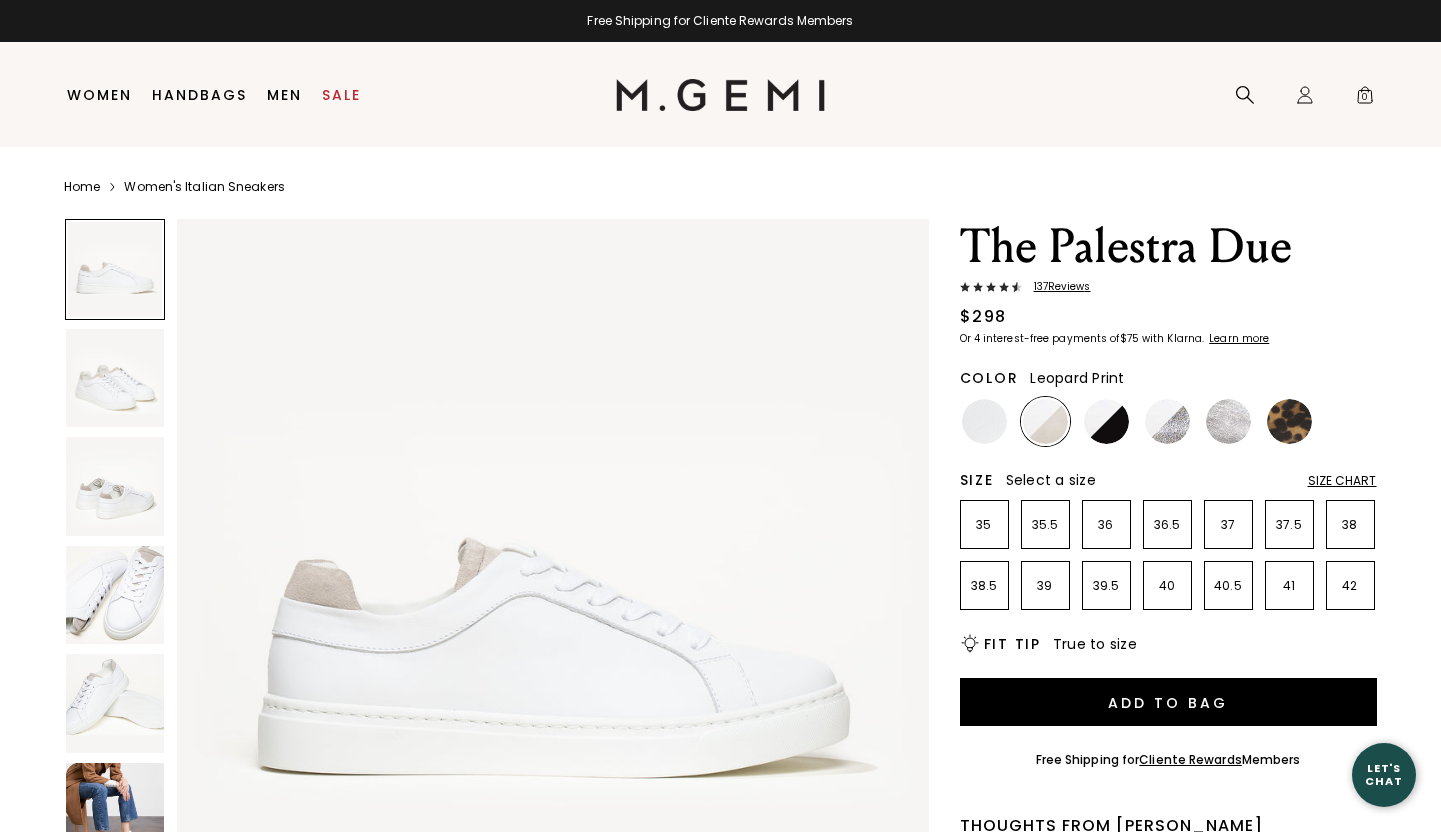 click at bounding box center (1289, 421) 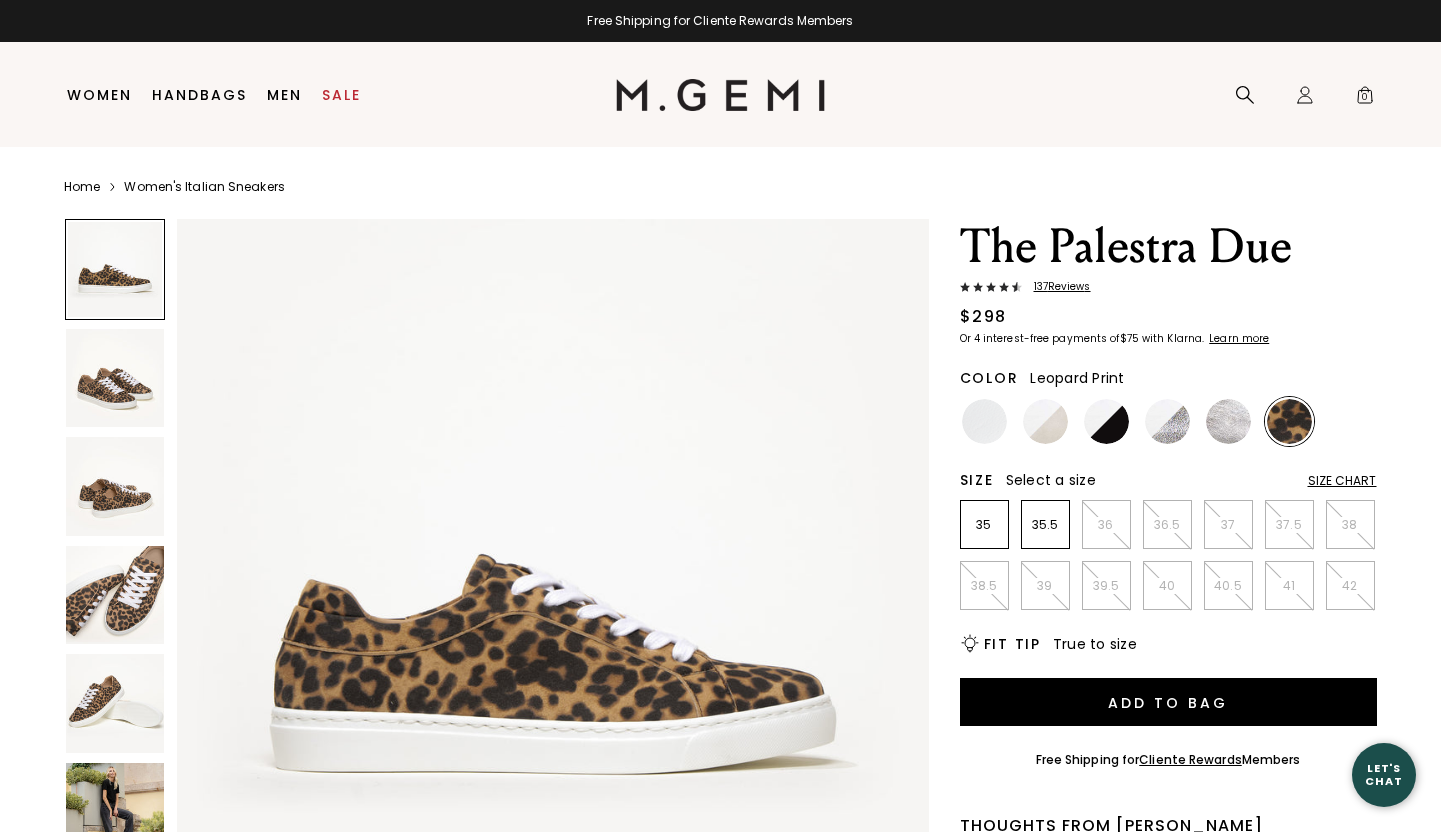 click at bounding box center [115, 812] 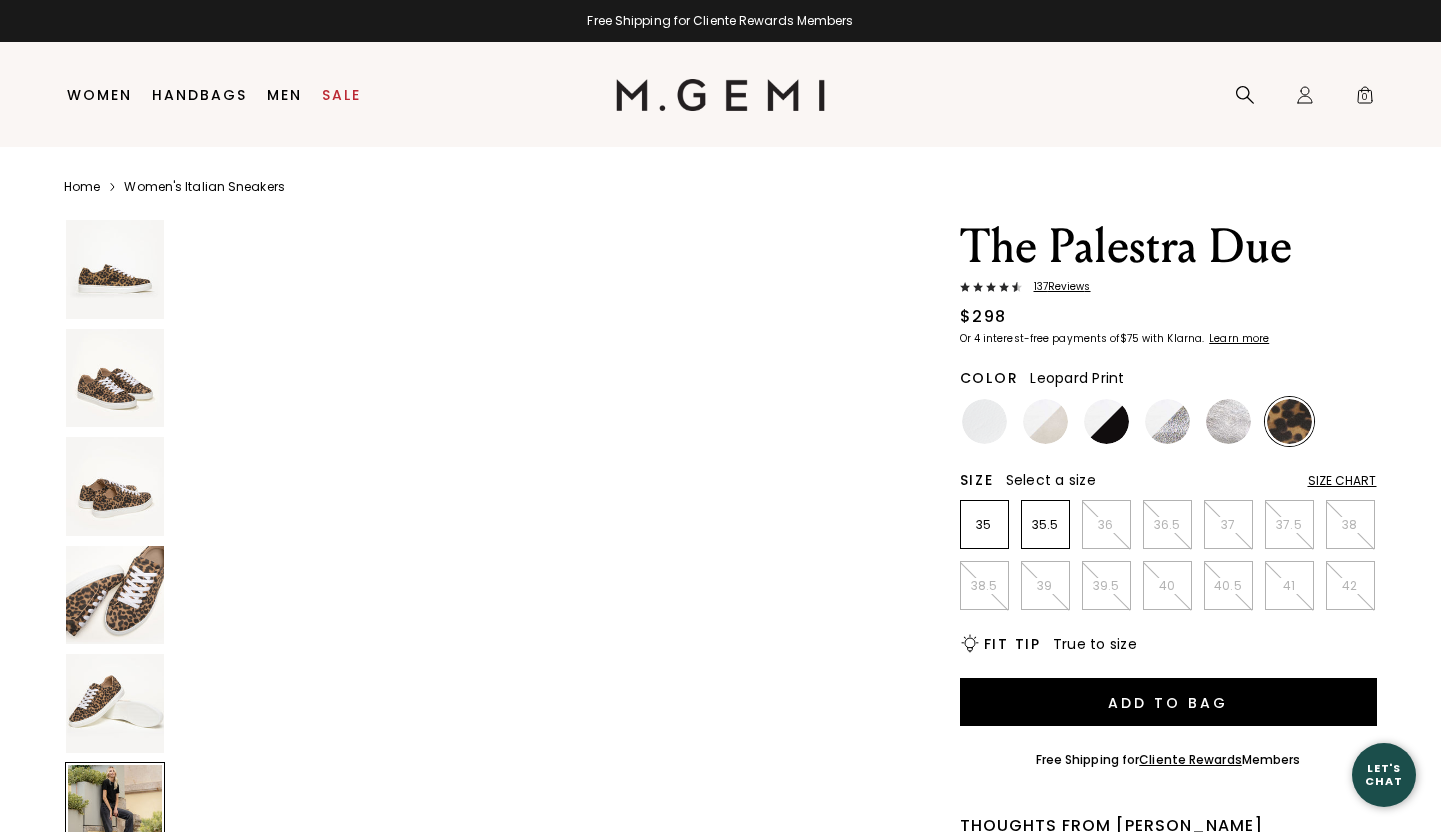 scroll, scrollTop: 3858, scrollLeft: 0, axis: vertical 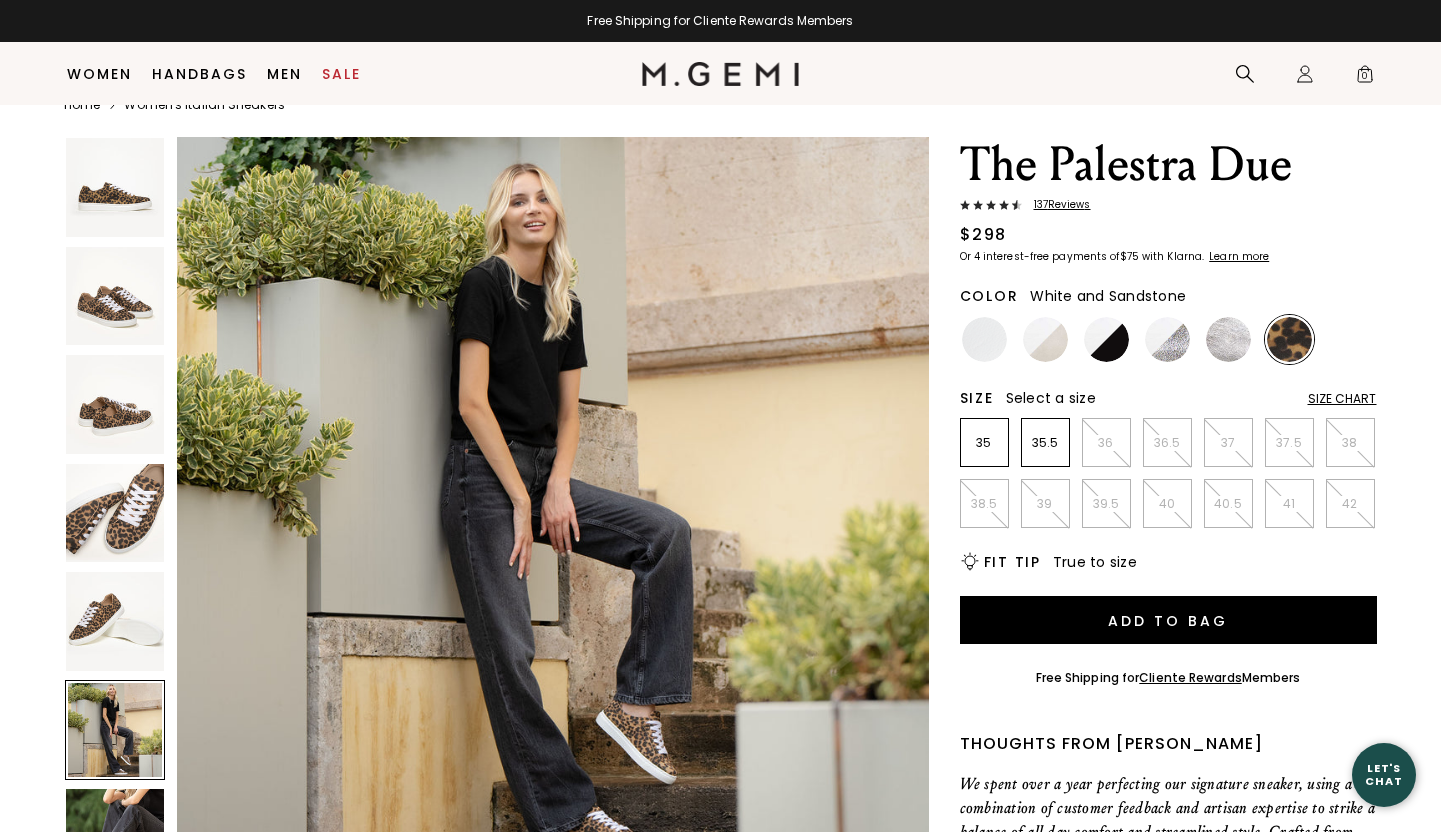 click at bounding box center [1045, 339] 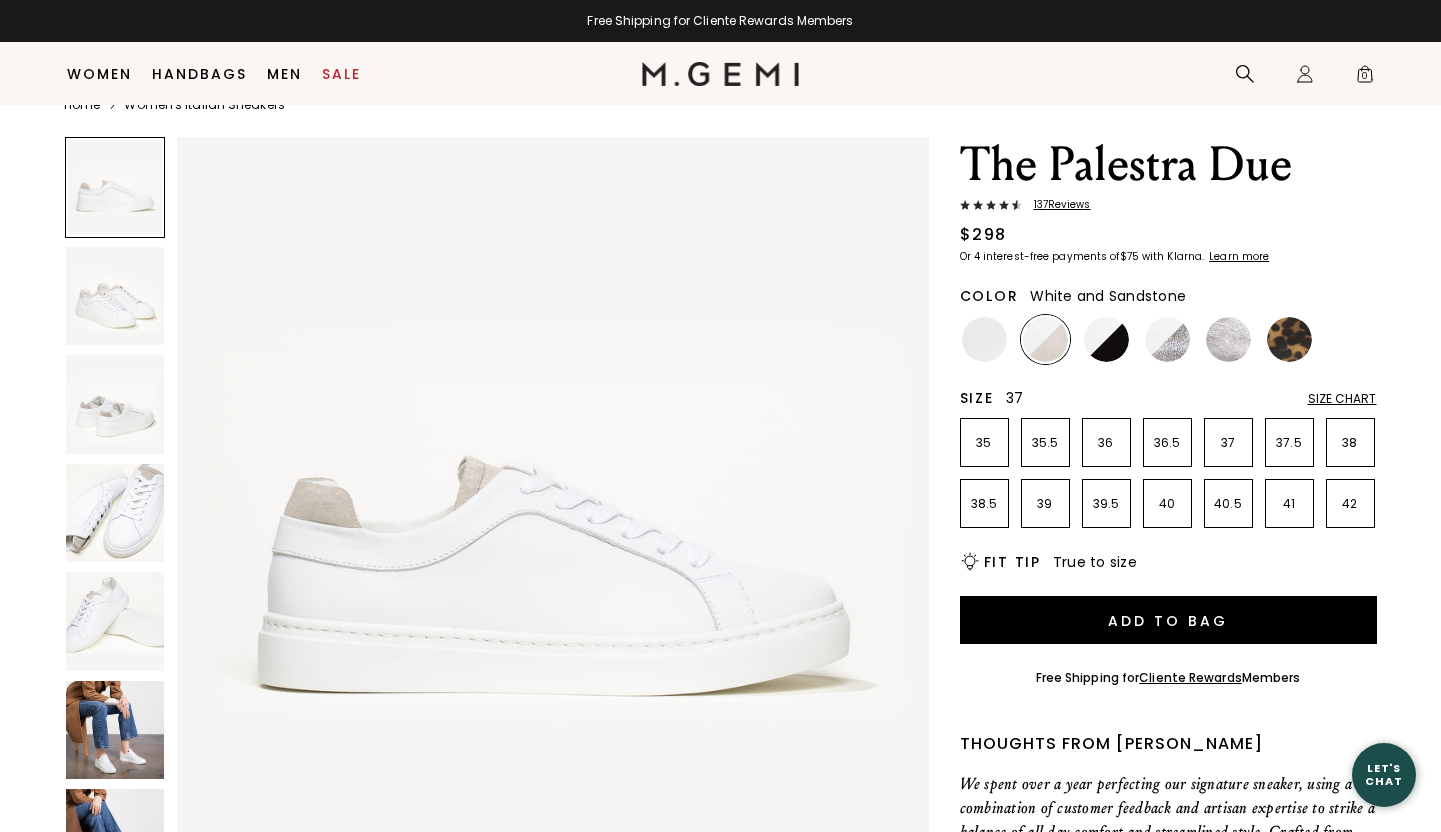 click on "37" at bounding box center (1228, 443) 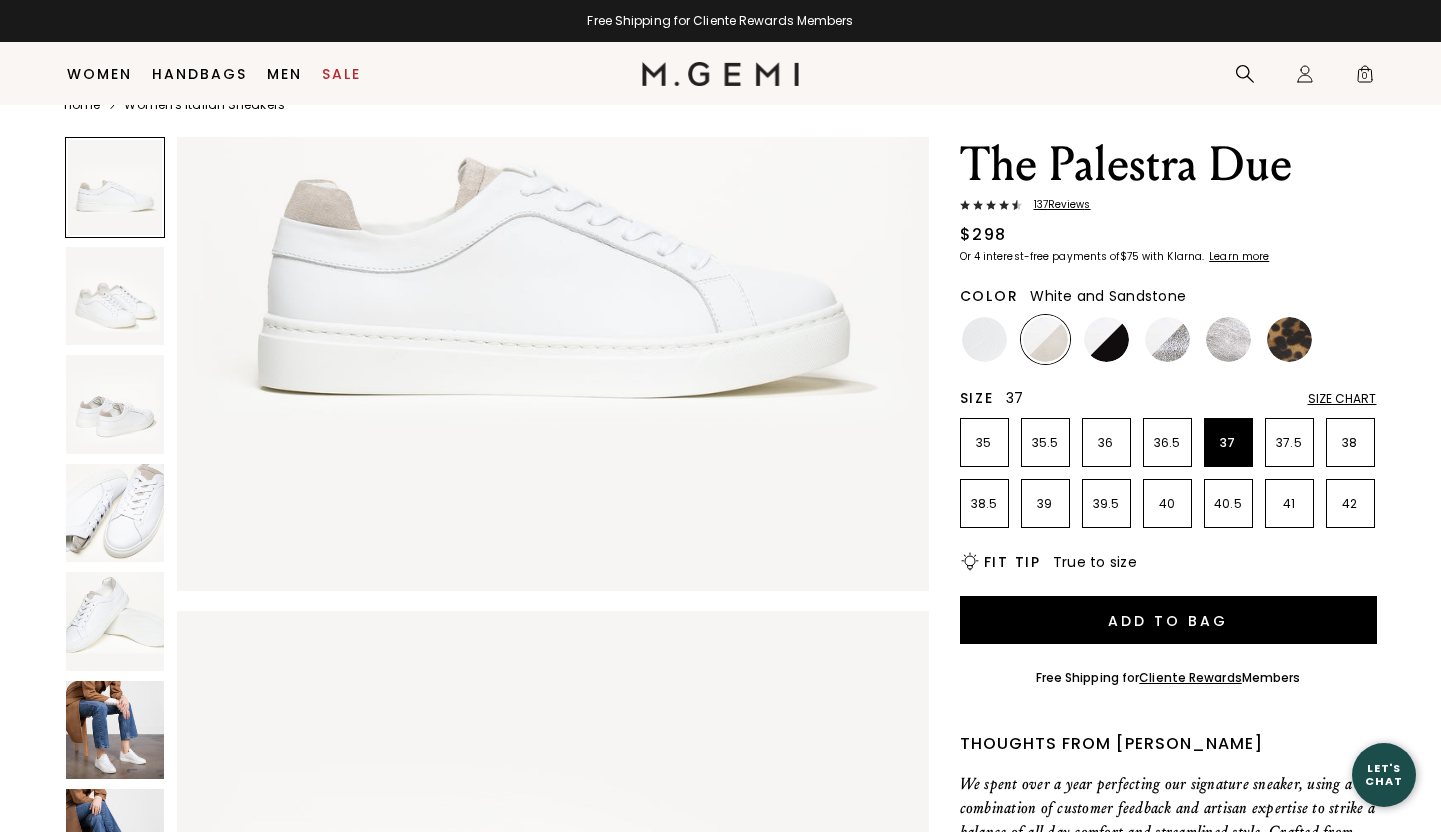 scroll, scrollTop: 0, scrollLeft: 0, axis: both 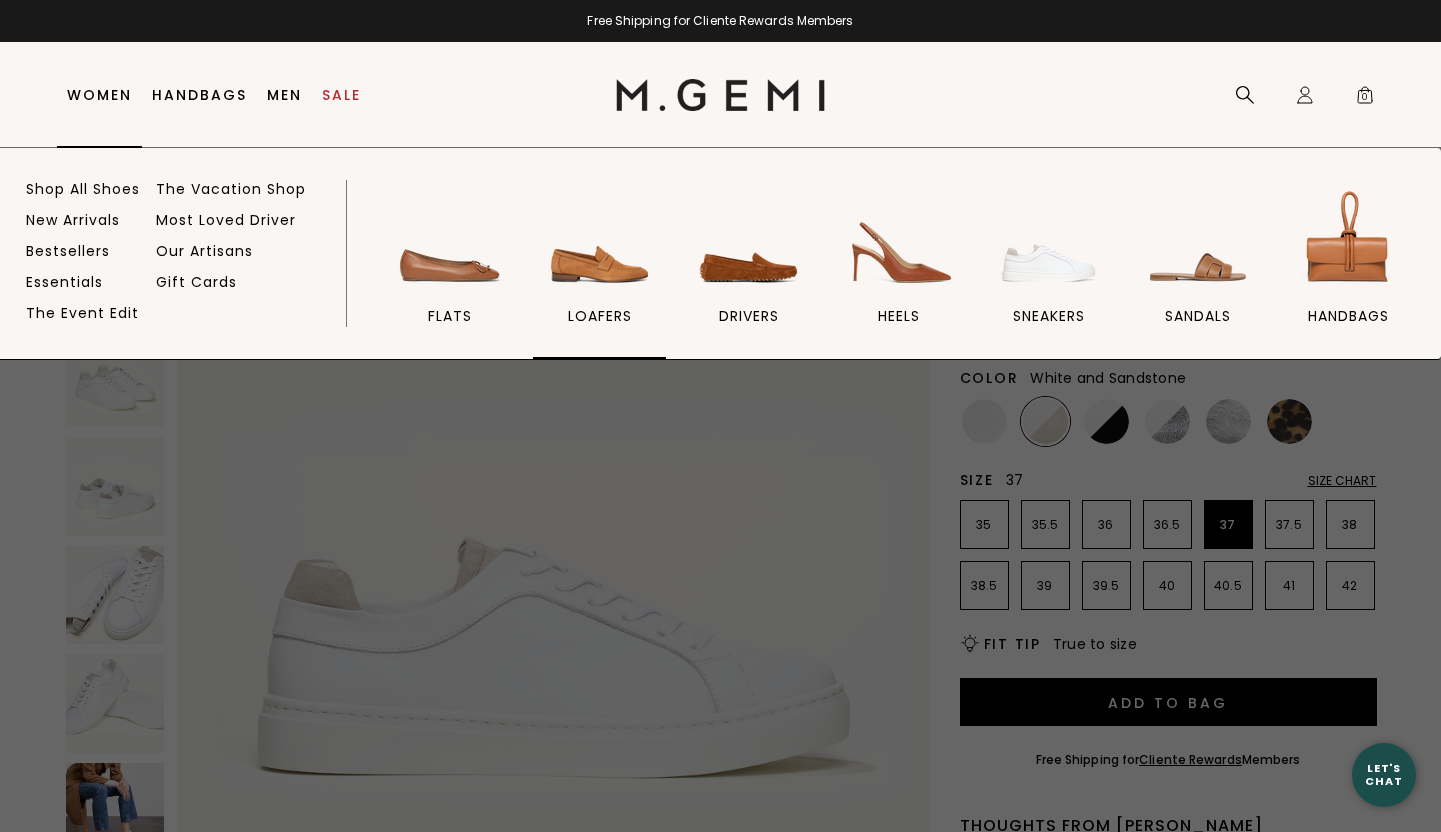 click at bounding box center (600, 241) 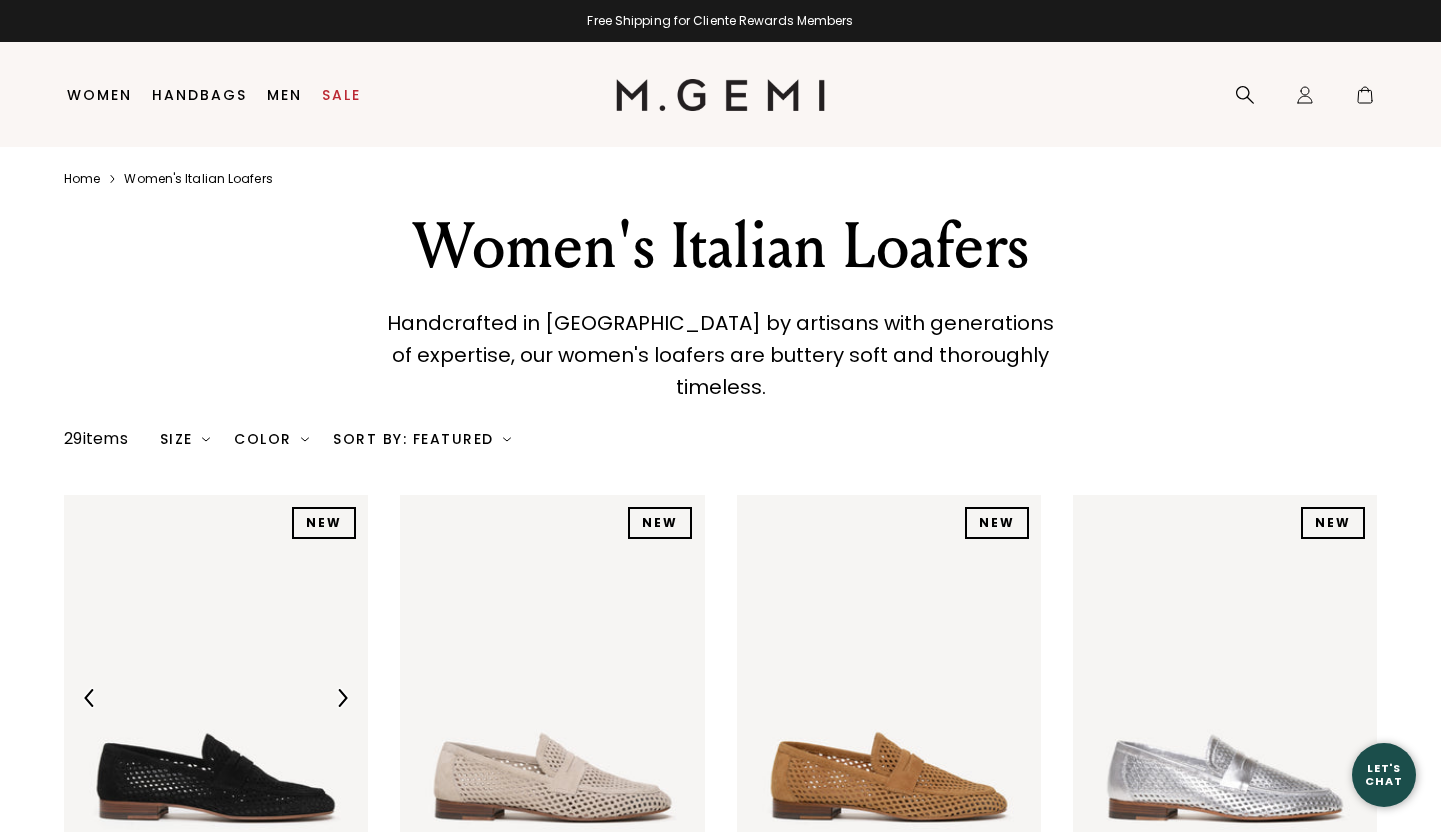 scroll, scrollTop: 0, scrollLeft: 0, axis: both 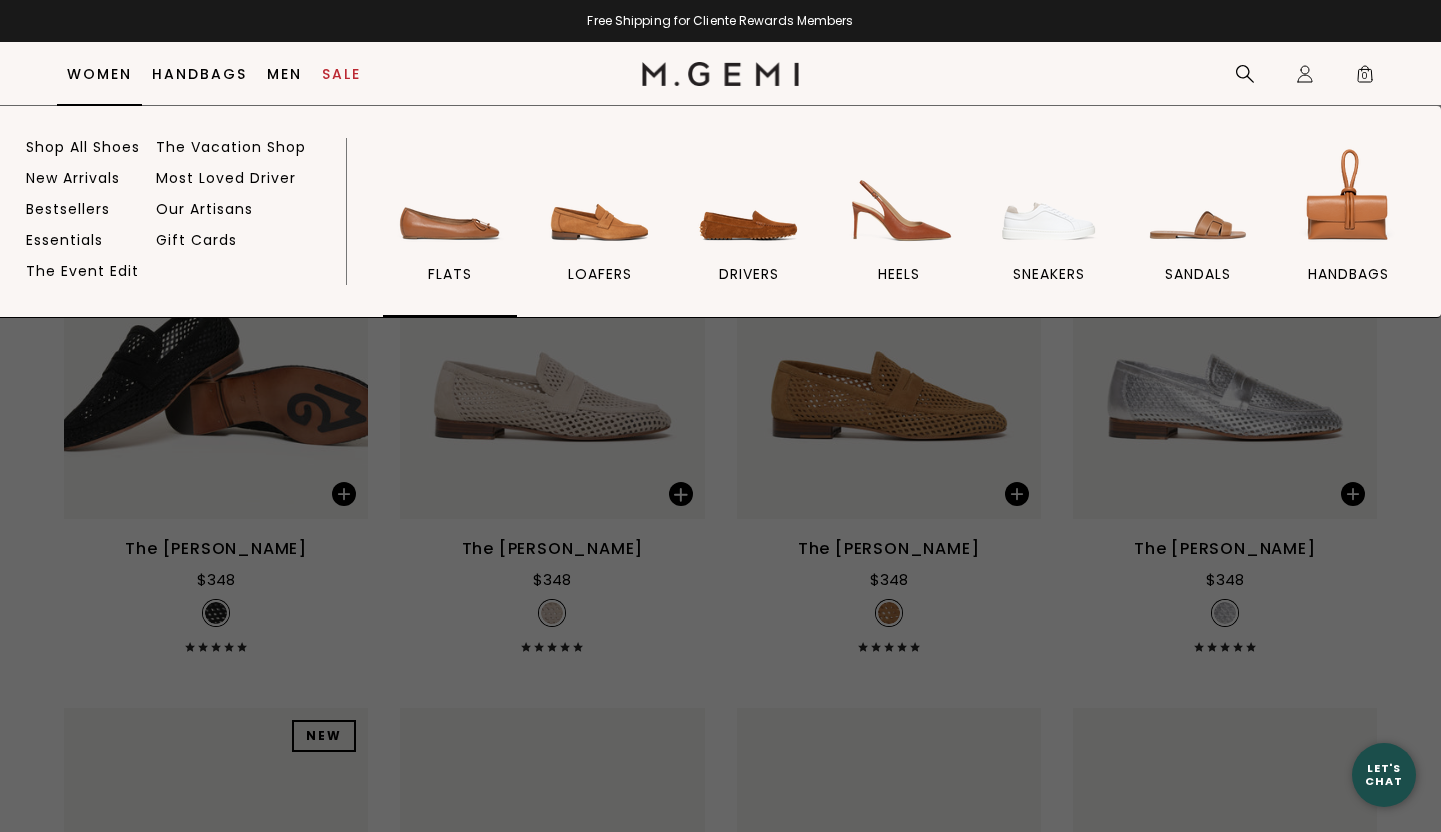 click at bounding box center [450, 199] 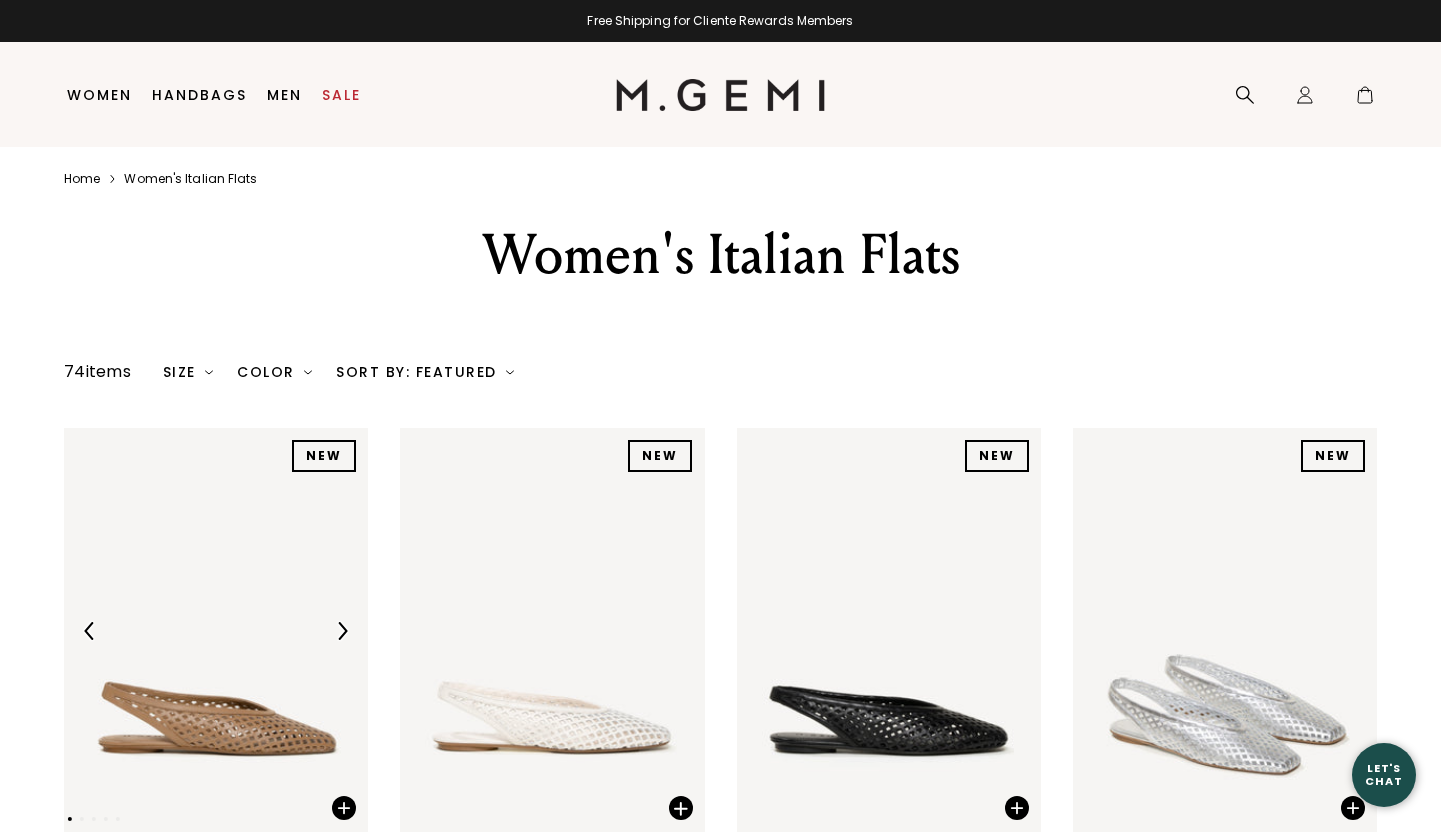 scroll, scrollTop: 0, scrollLeft: 0, axis: both 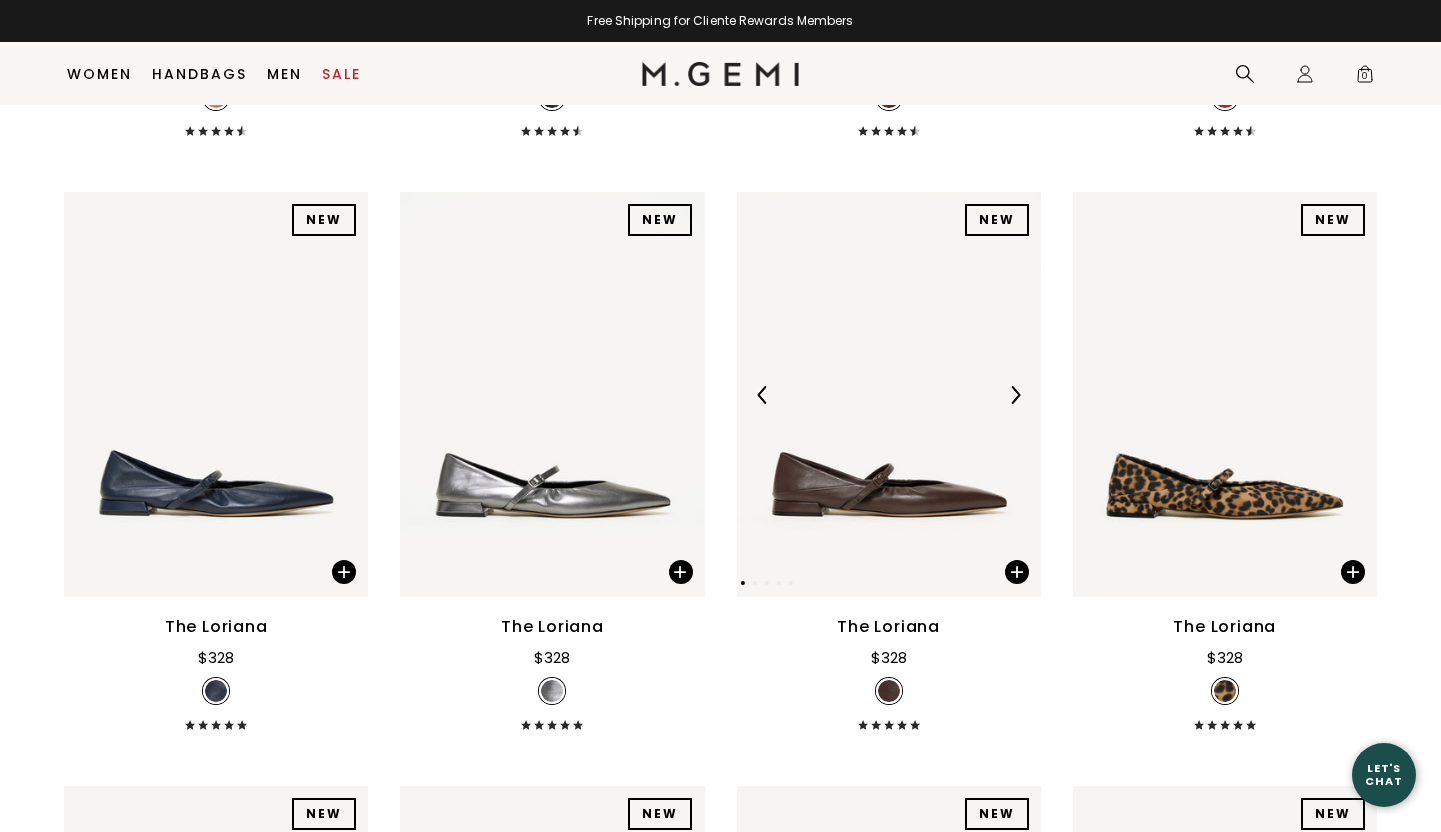 click at bounding box center (1015, 395) 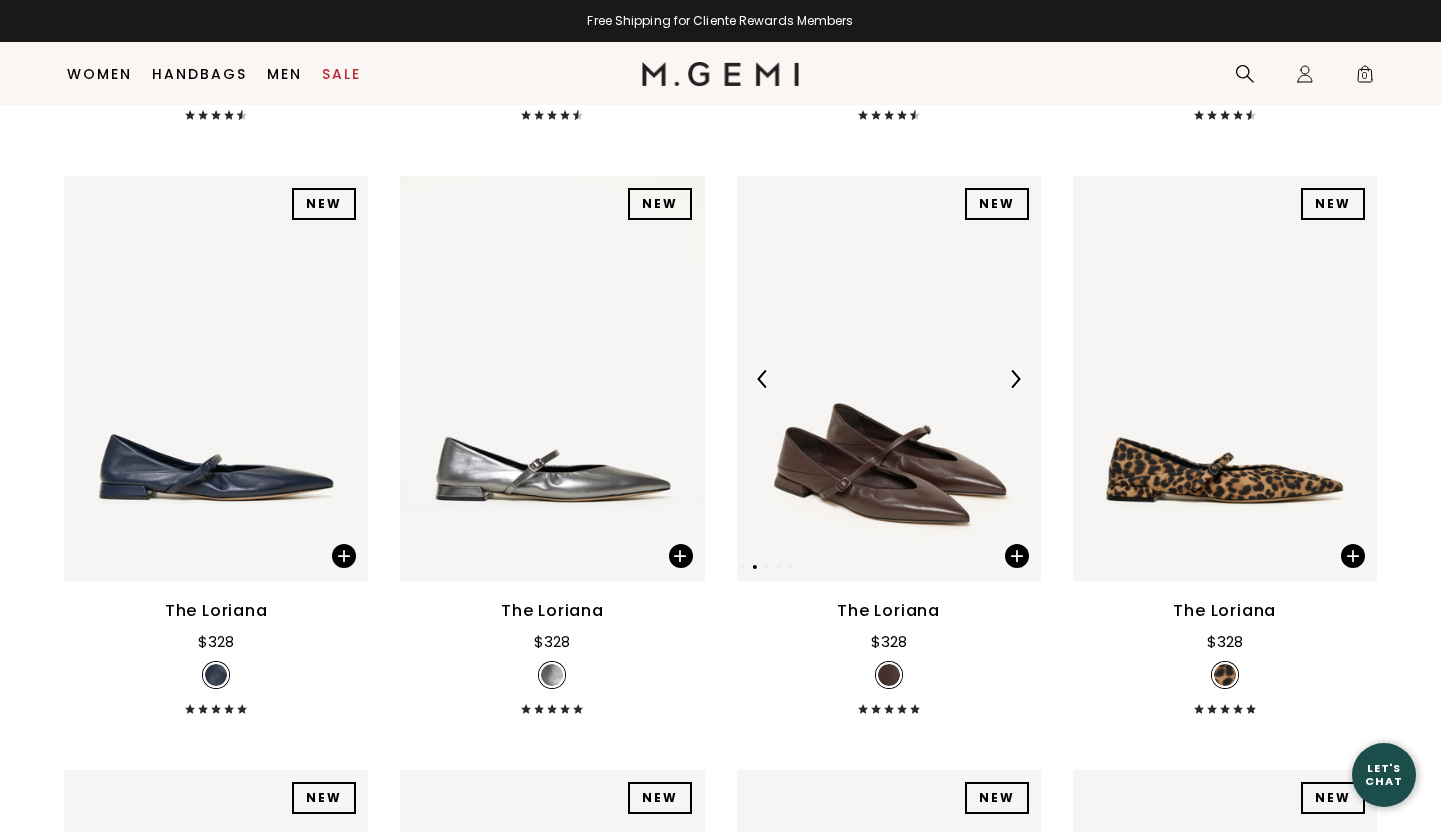 scroll, scrollTop: 3778, scrollLeft: 0, axis: vertical 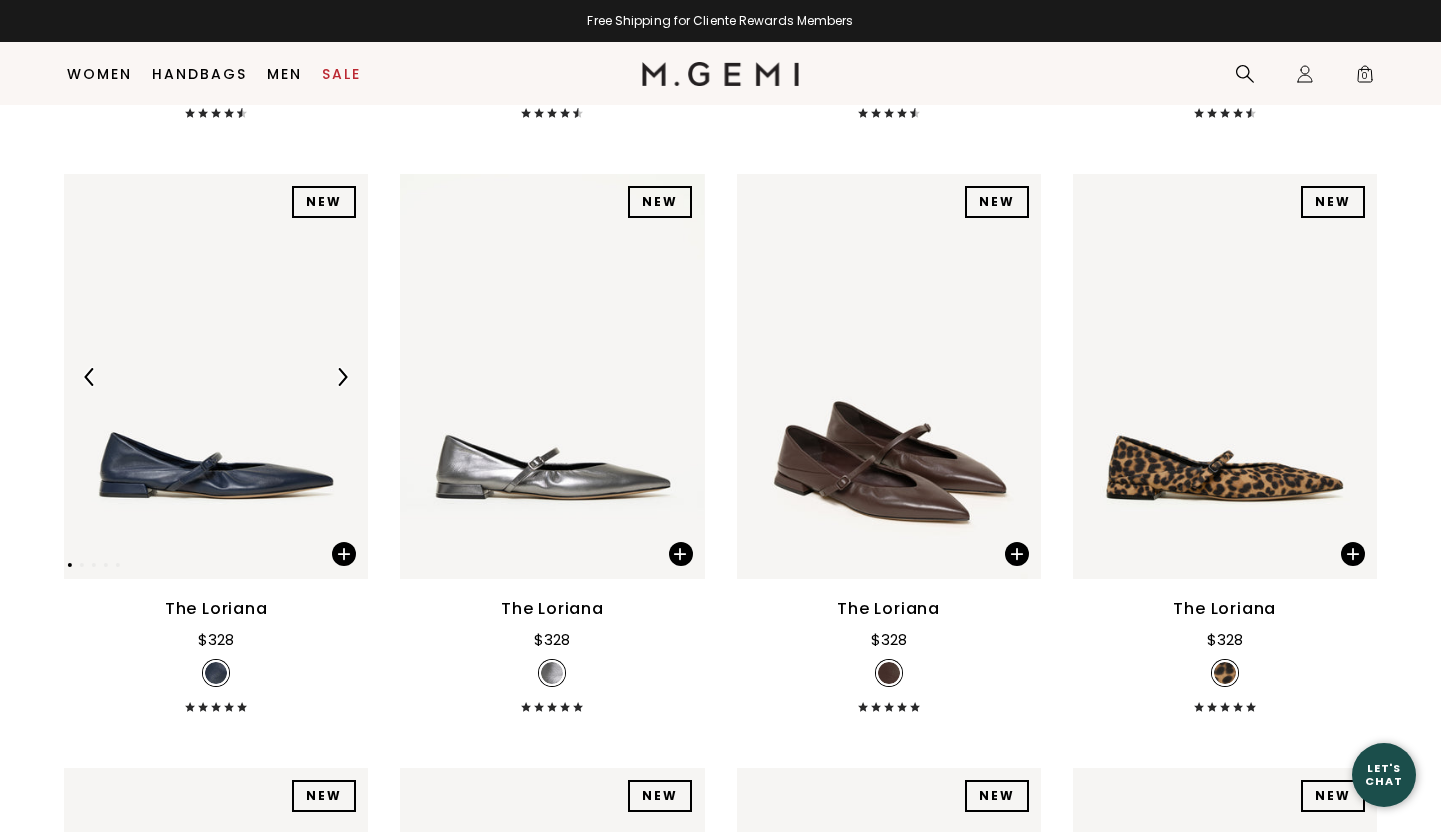 click at bounding box center (342, 377) 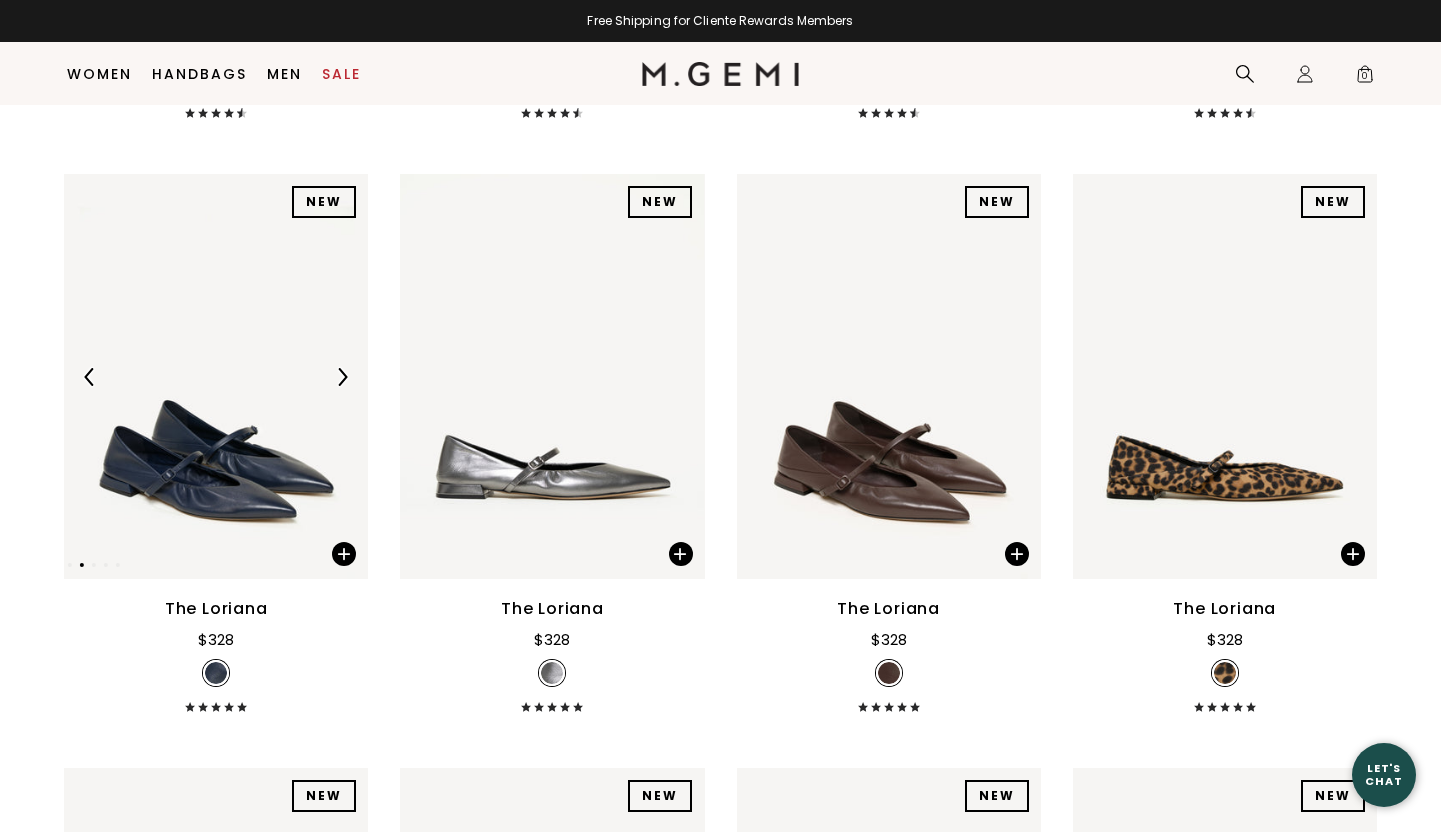 click at bounding box center (216, 376) 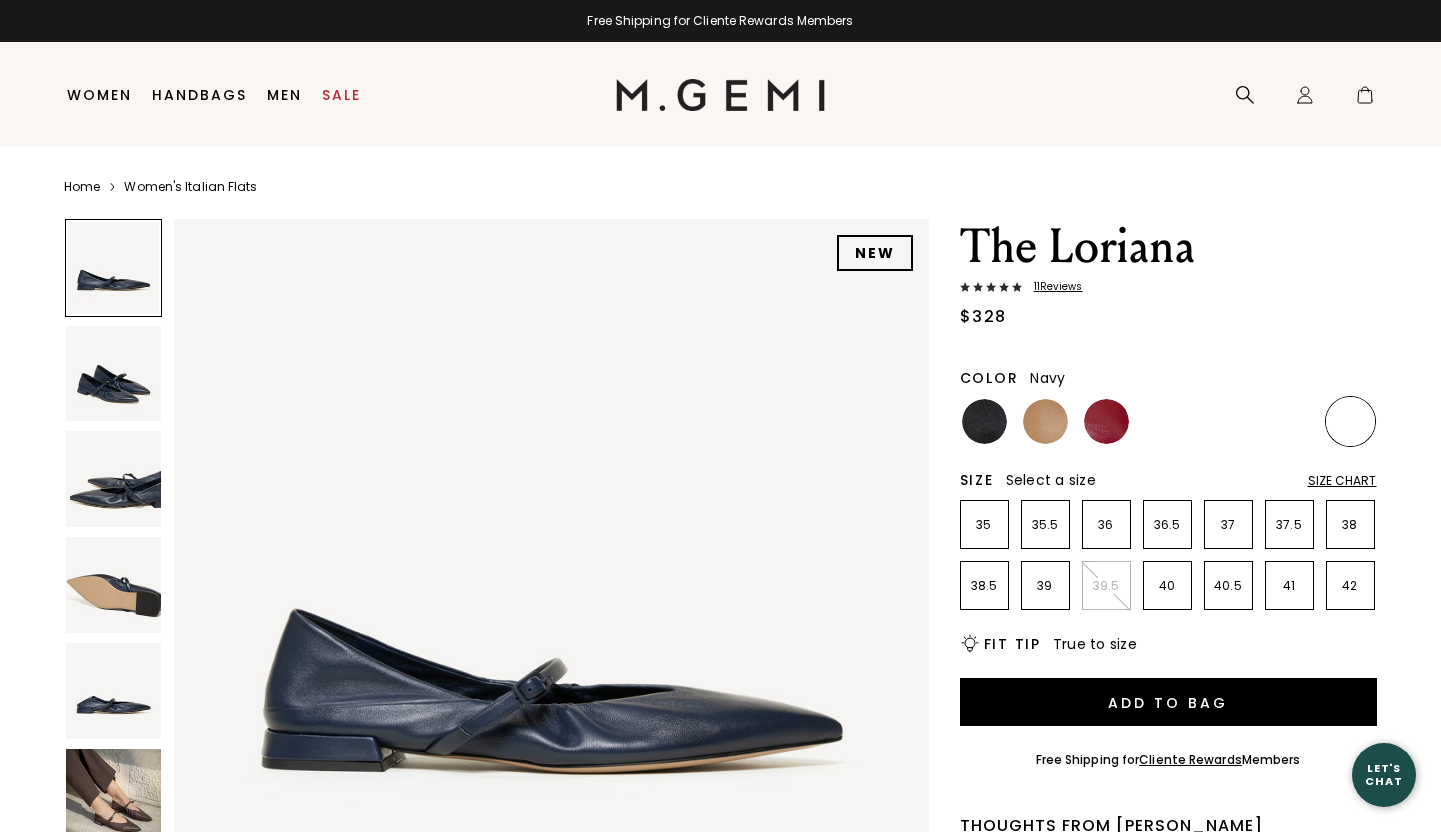 scroll, scrollTop: 0, scrollLeft: 0, axis: both 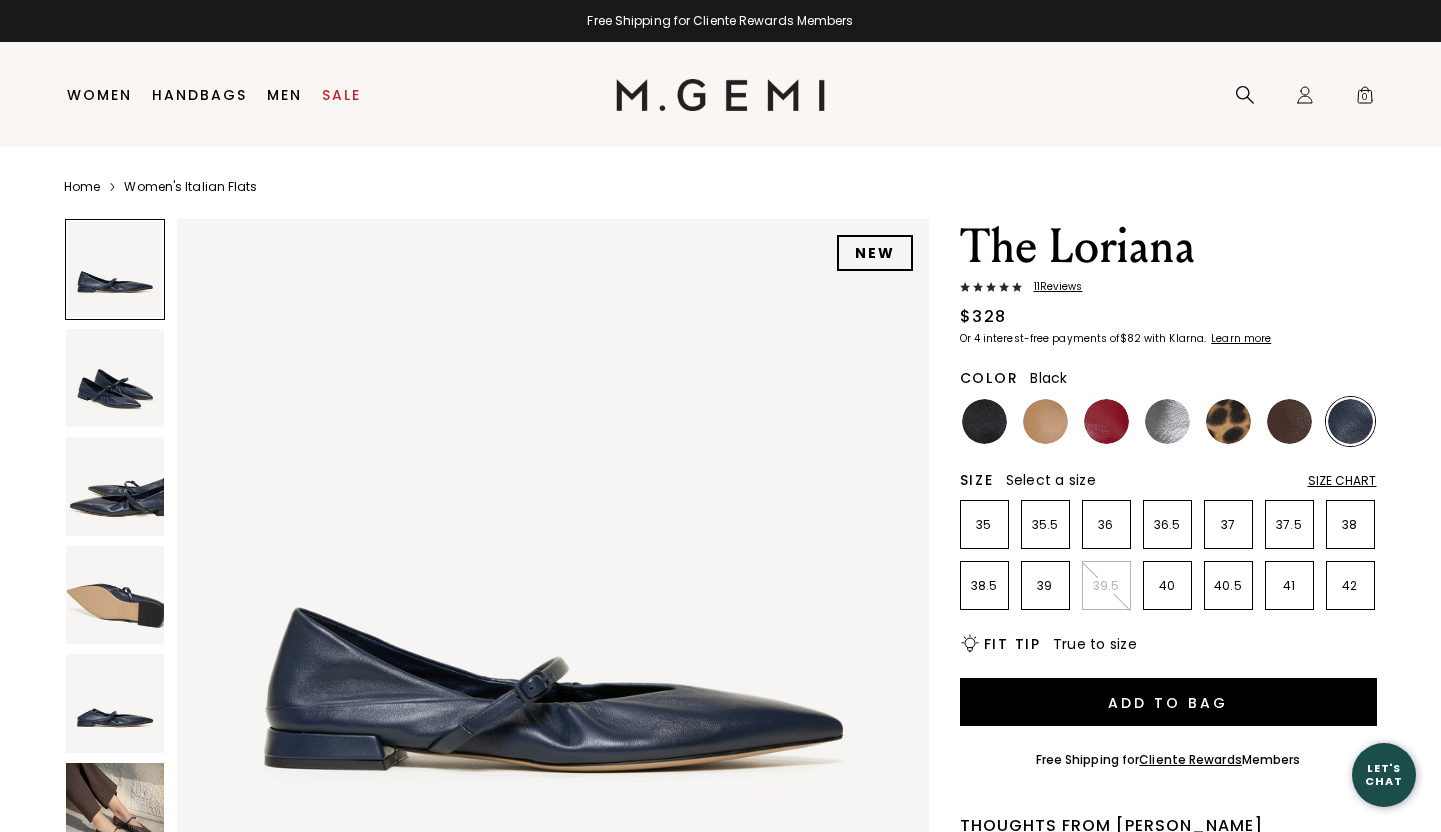 click at bounding box center (984, 421) 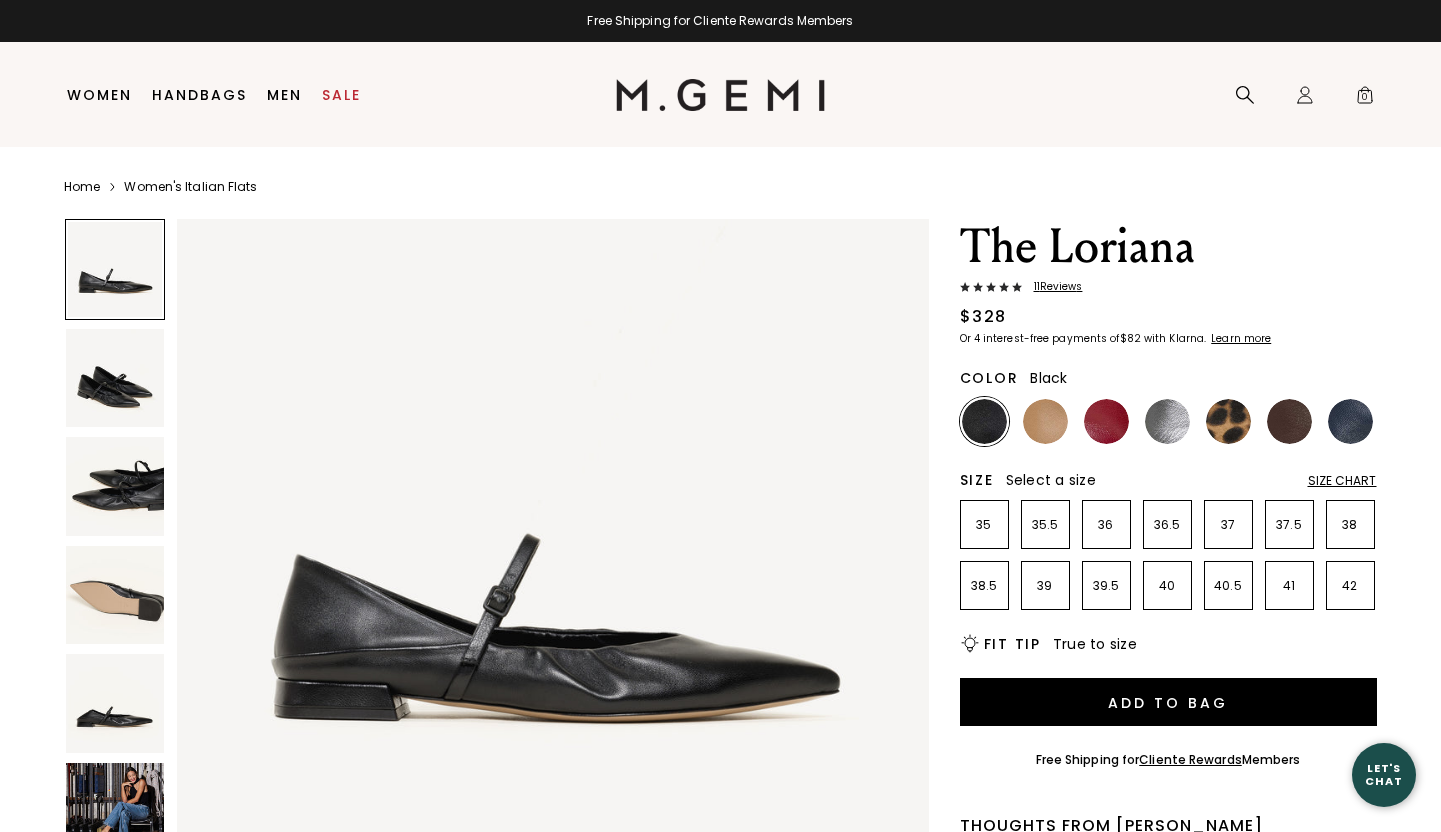 scroll, scrollTop: 56, scrollLeft: 0, axis: vertical 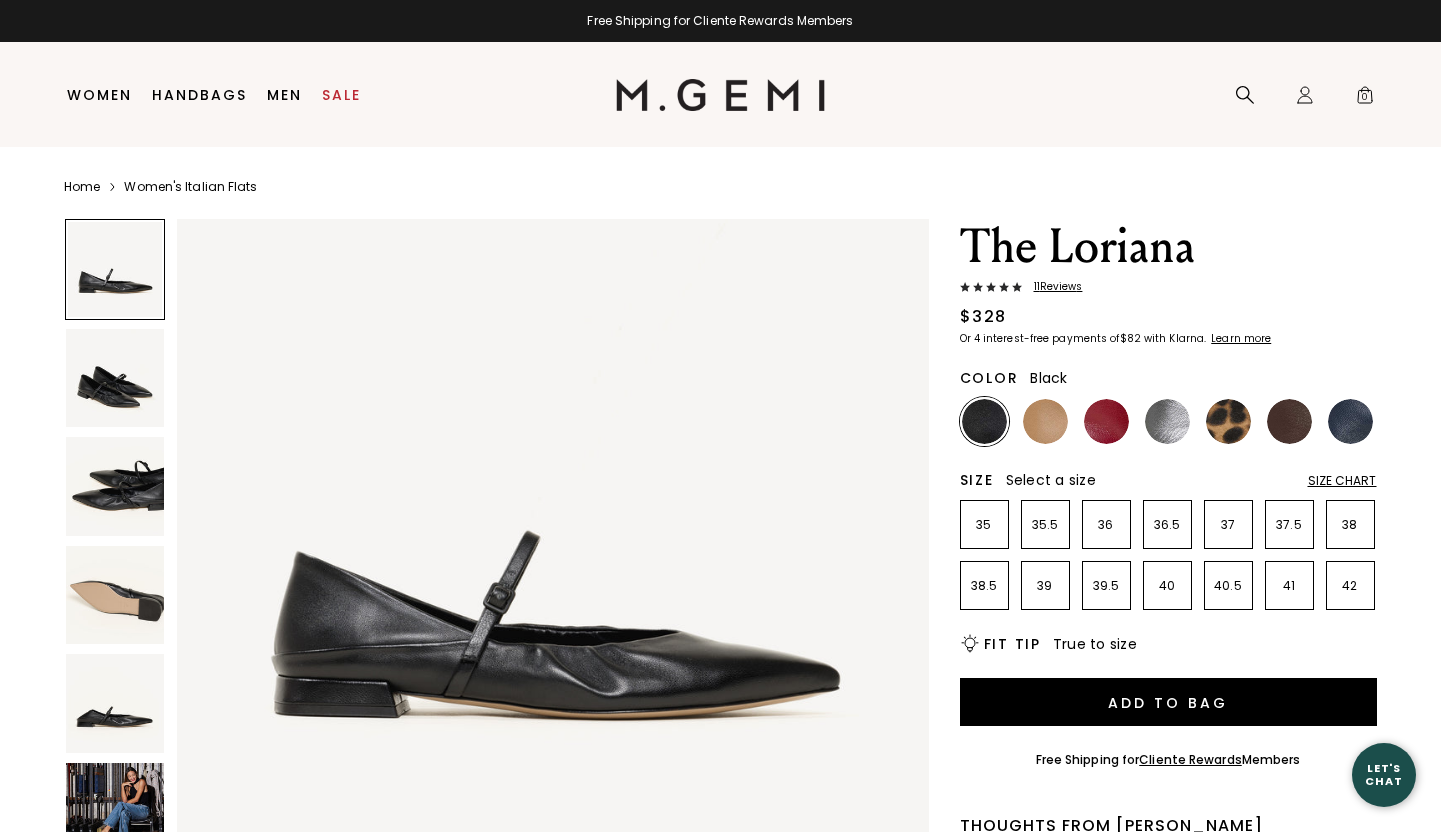 click at bounding box center (115, 595) 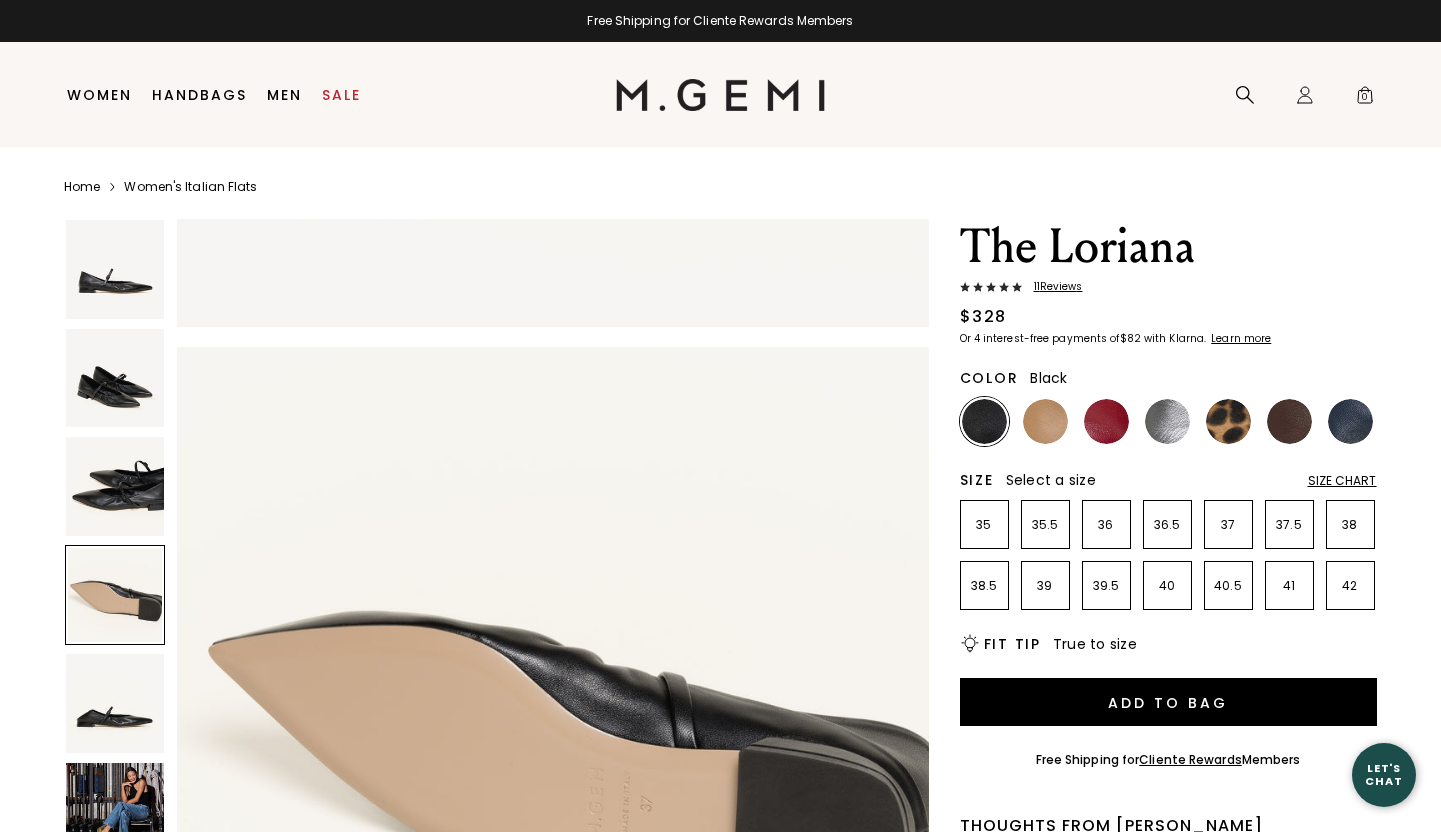 scroll, scrollTop: 2315, scrollLeft: 0, axis: vertical 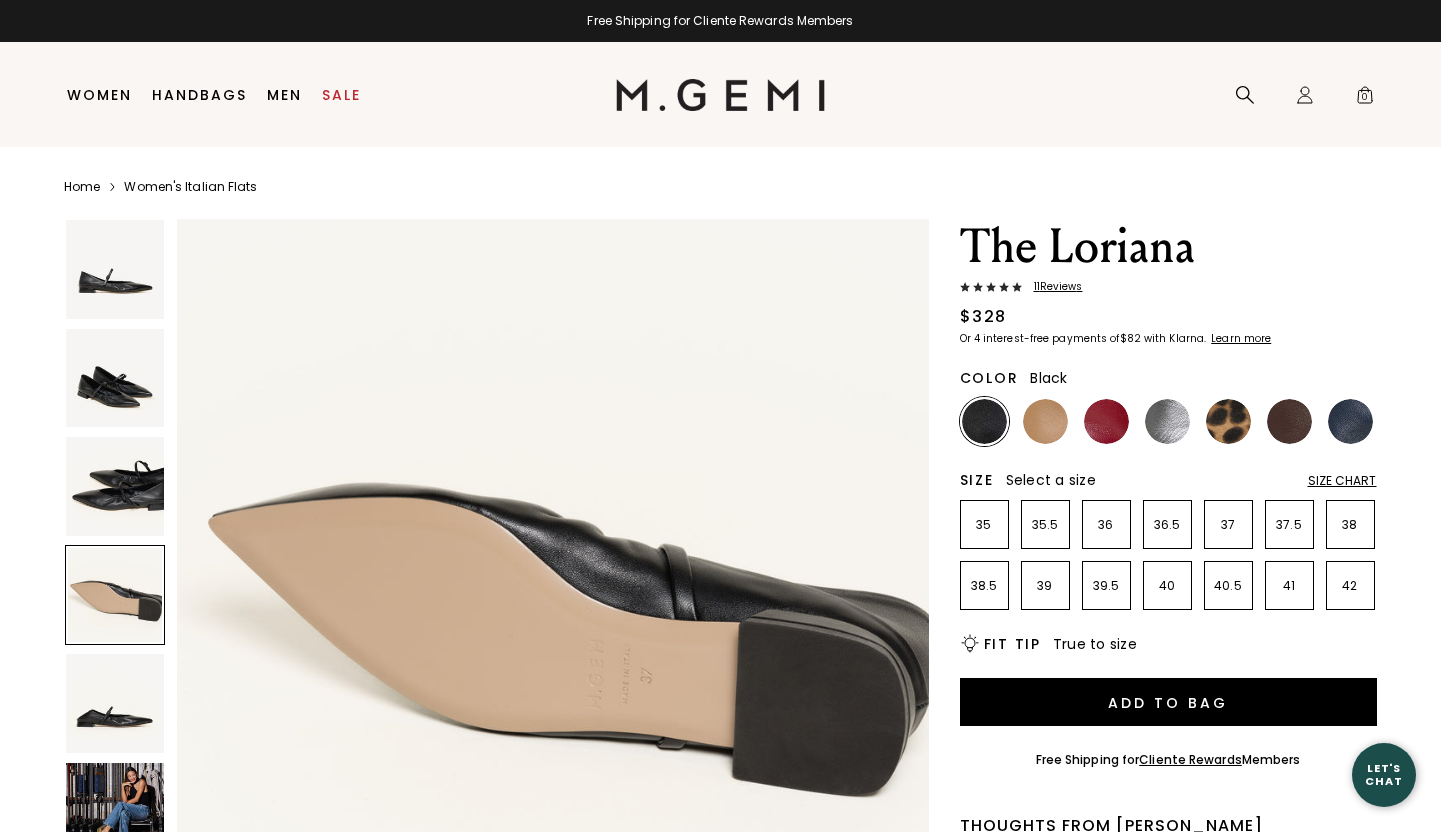 click at bounding box center (115, 486) 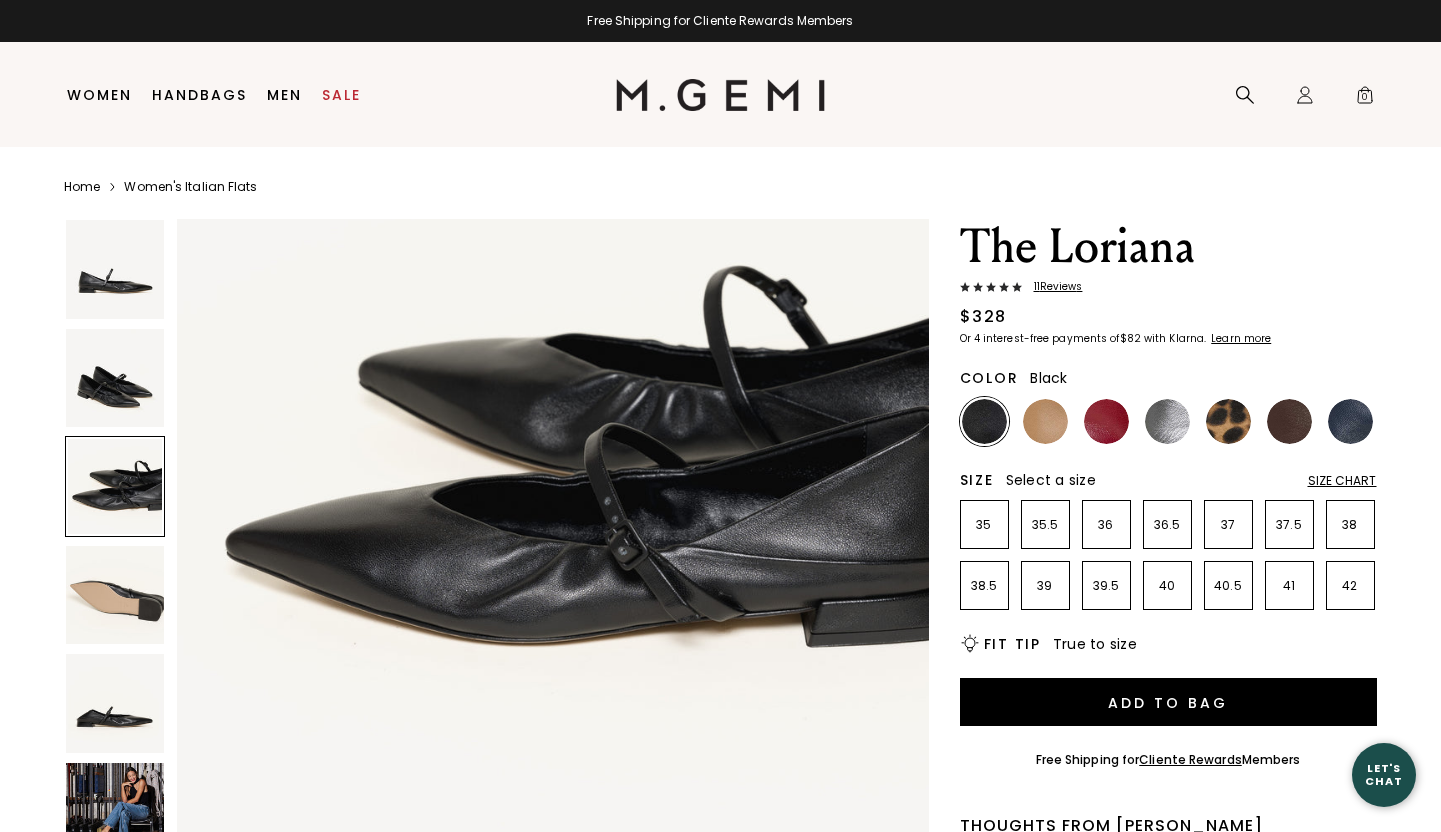 scroll, scrollTop: 1543, scrollLeft: 0, axis: vertical 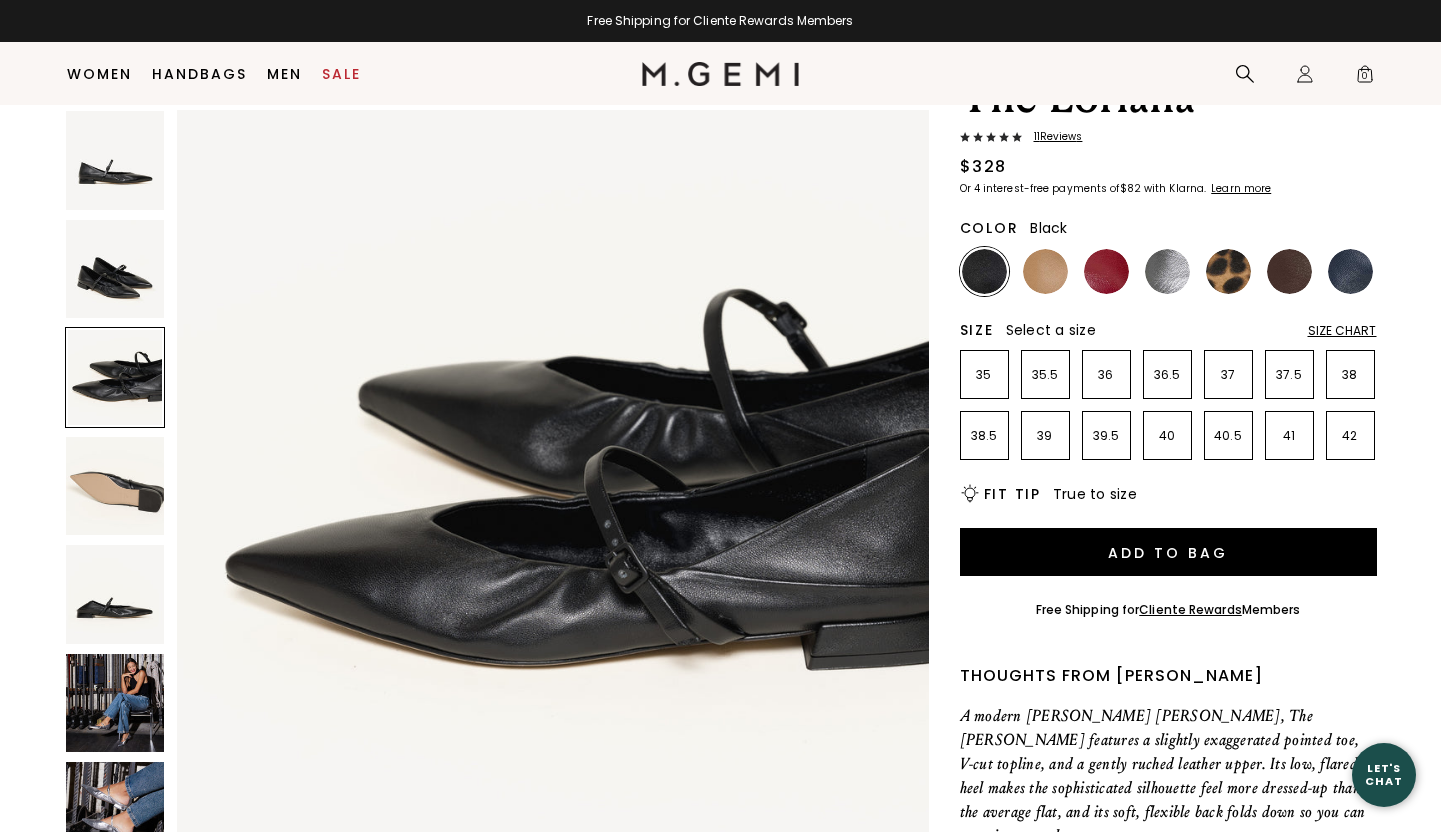 click at bounding box center (115, 703) 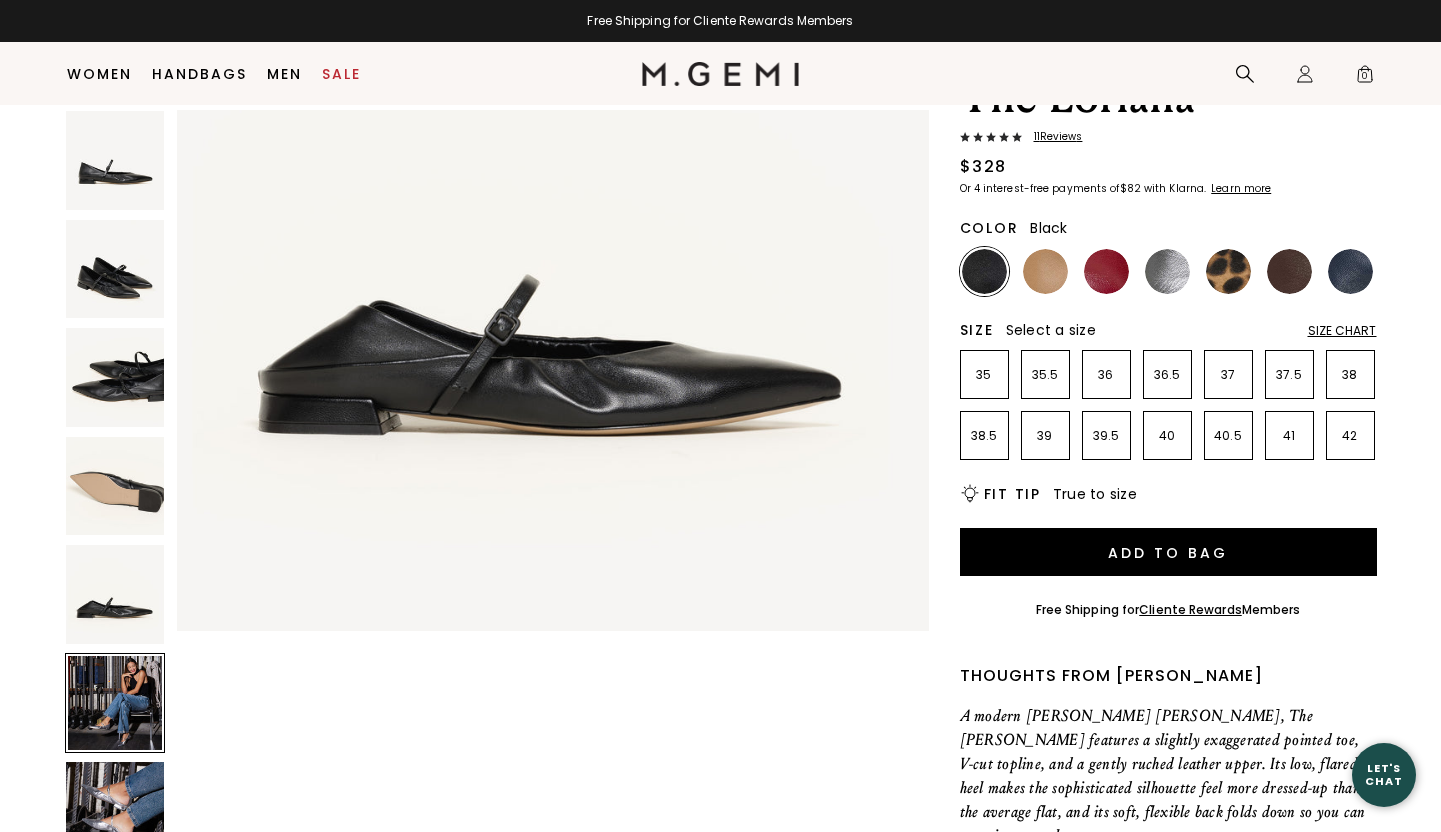 scroll, scrollTop: 3858, scrollLeft: 0, axis: vertical 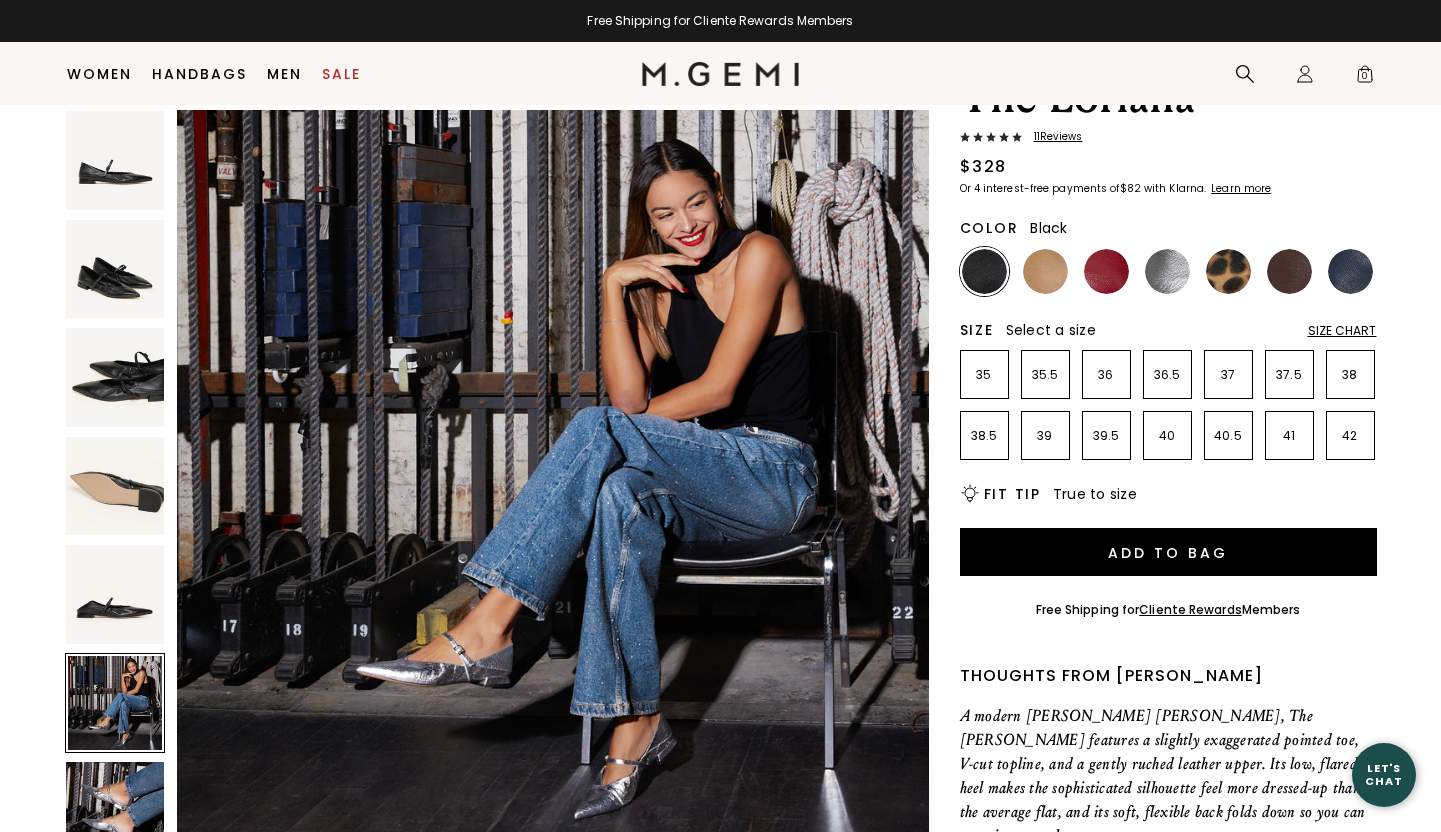 click at bounding box center (115, 811) 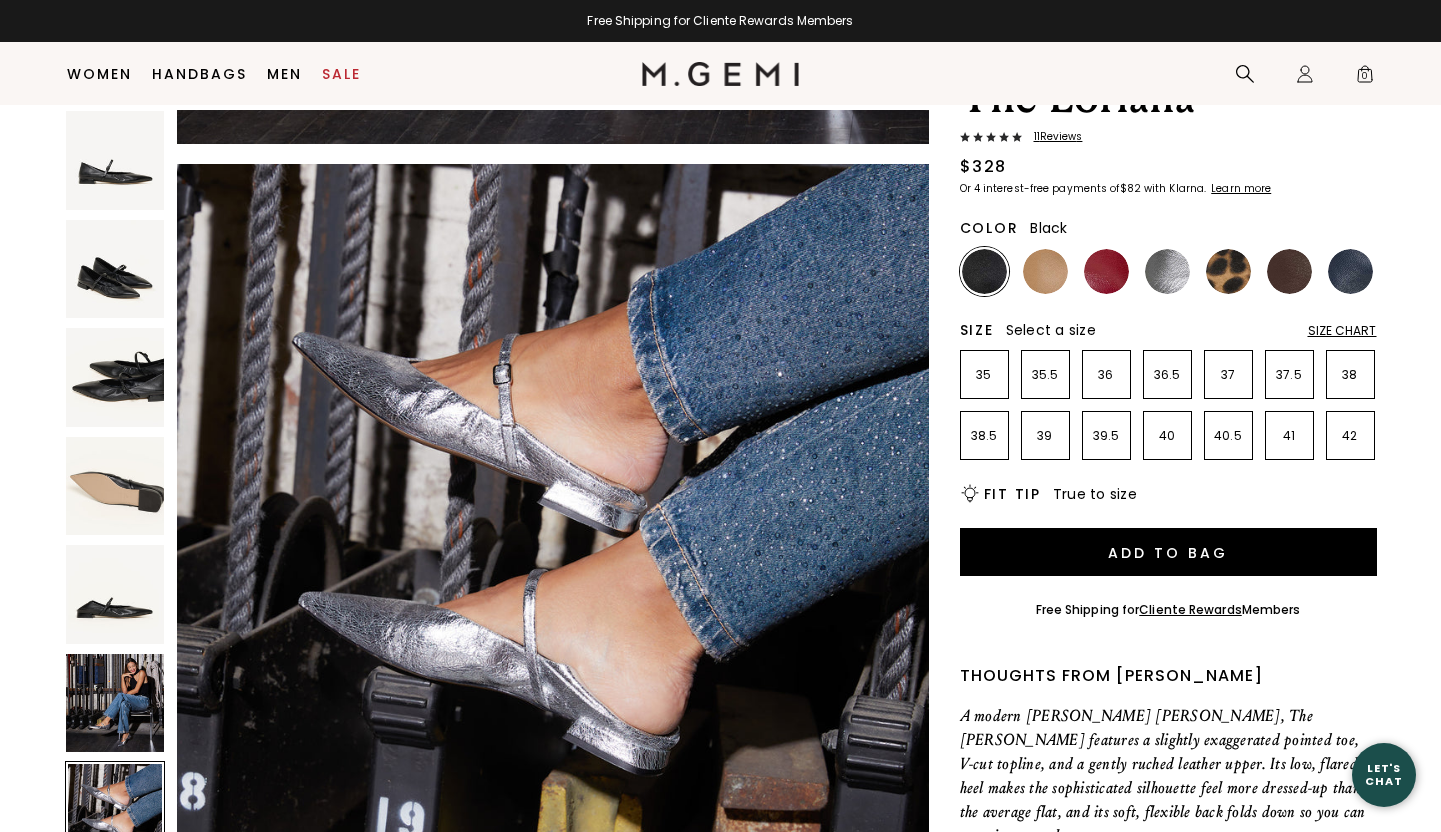 scroll, scrollTop: 4629, scrollLeft: 0, axis: vertical 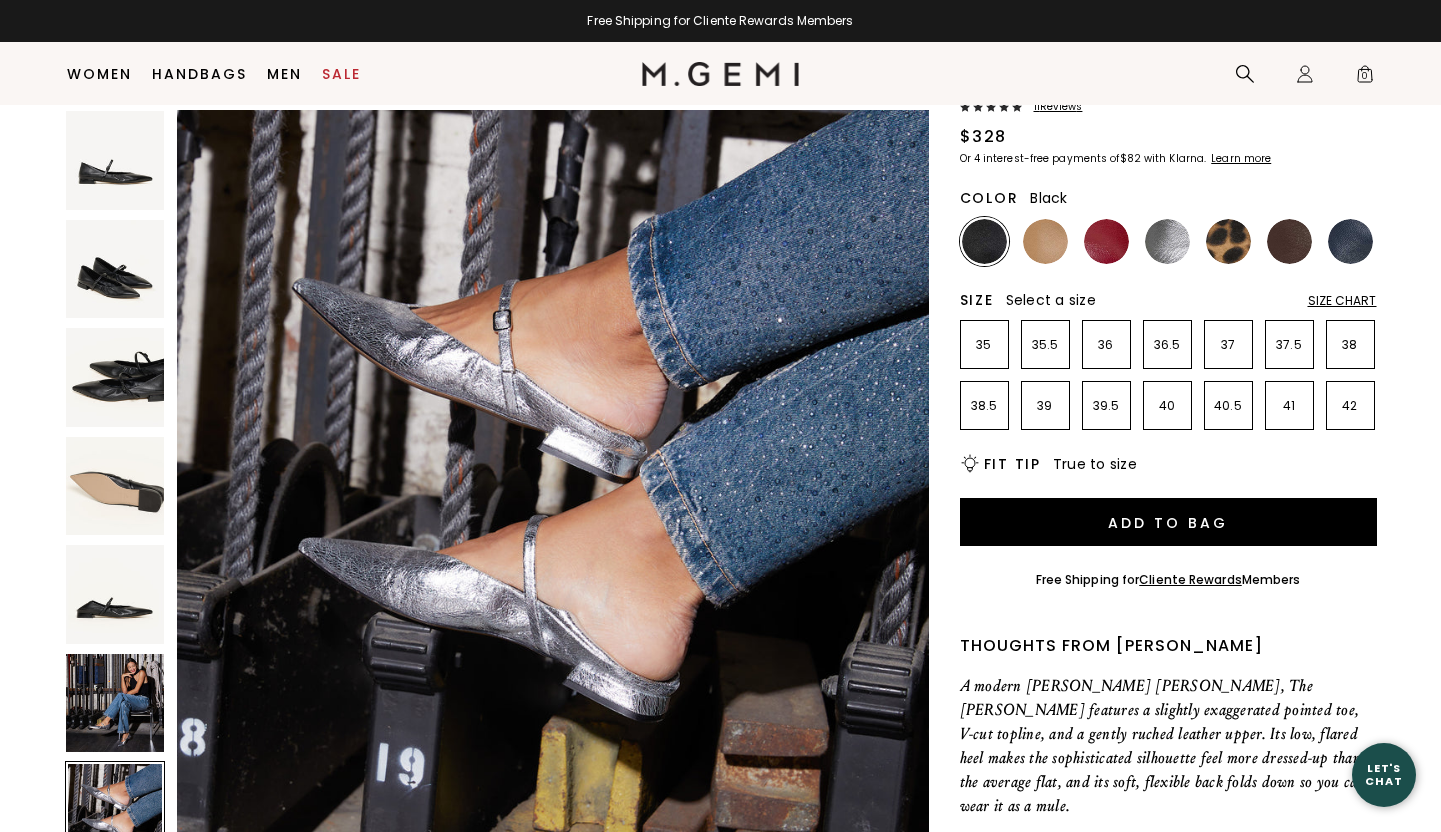 click at bounding box center [115, 160] 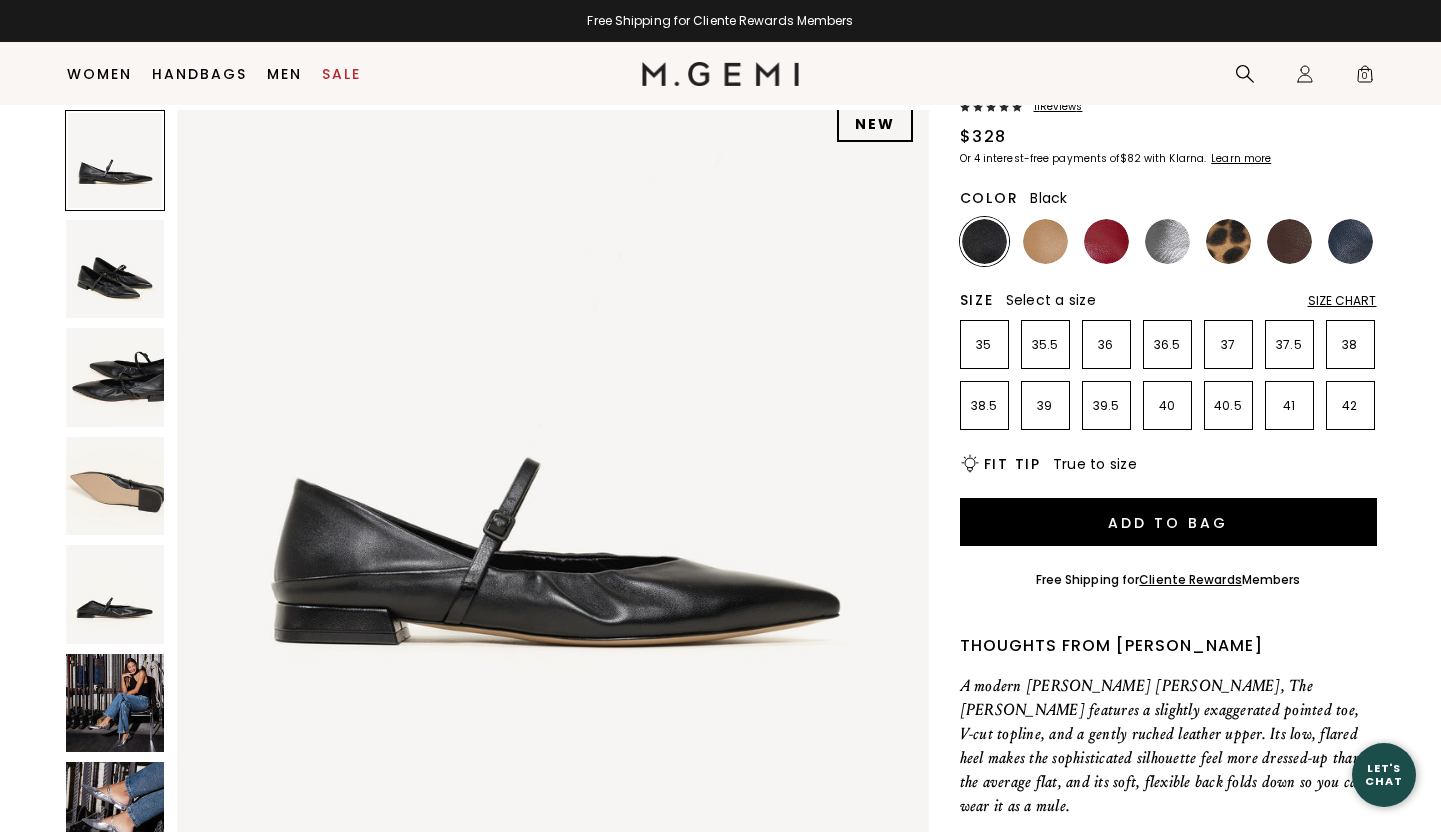 scroll, scrollTop: 0, scrollLeft: 0, axis: both 